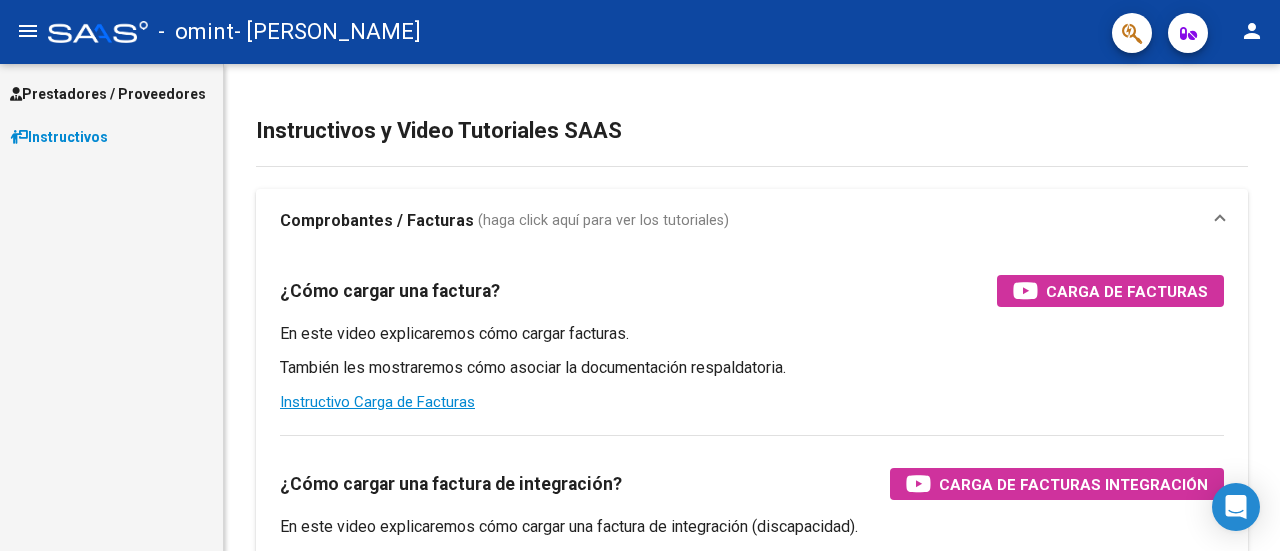 scroll, scrollTop: 0, scrollLeft: 0, axis: both 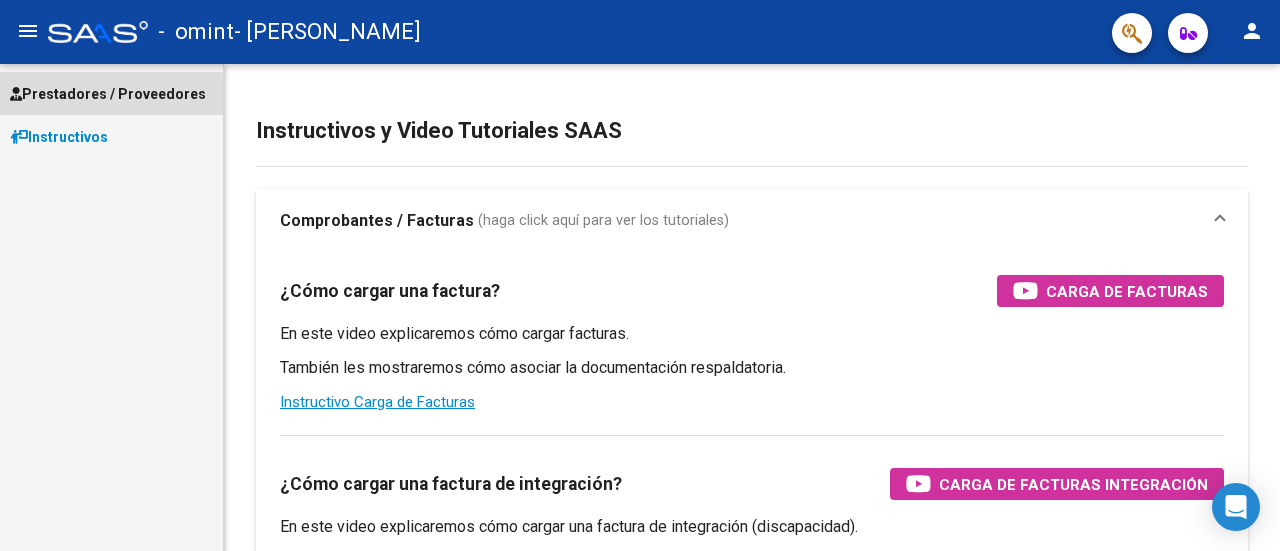 click on "Prestadores / Proveedores" at bounding box center (108, 94) 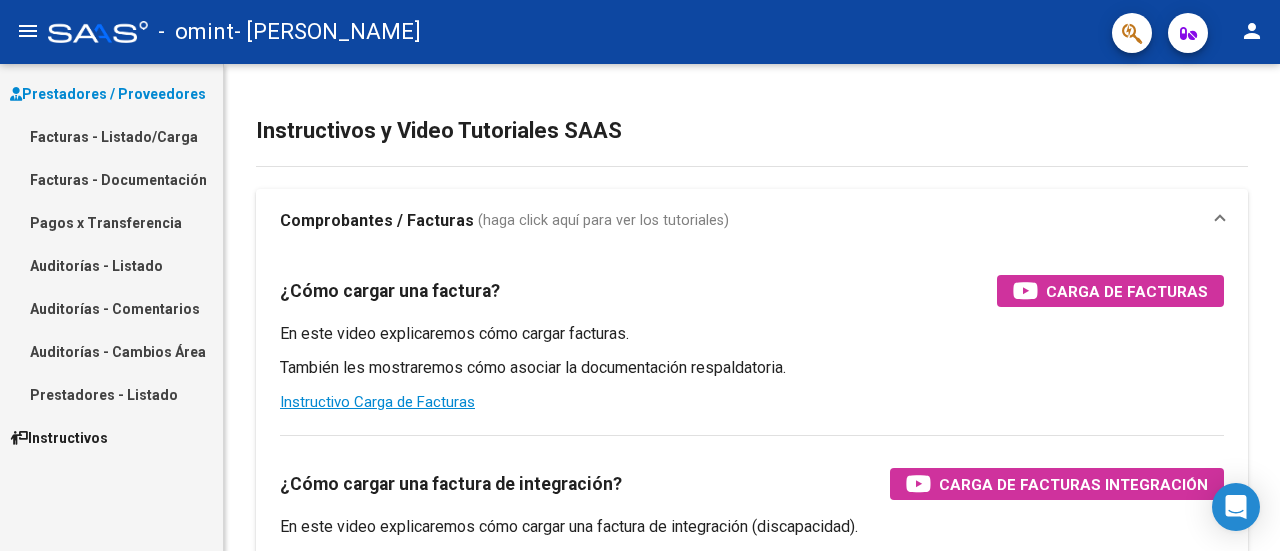 click on "Facturas - Listado/Carga" at bounding box center (111, 136) 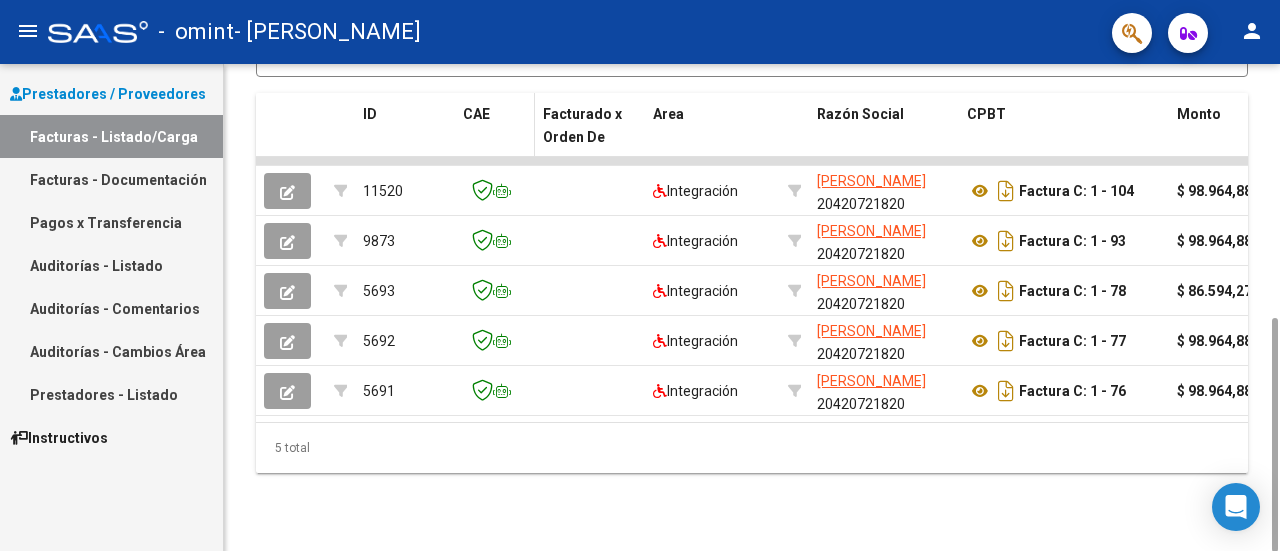 scroll, scrollTop: 526, scrollLeft: 0, axis: vertical 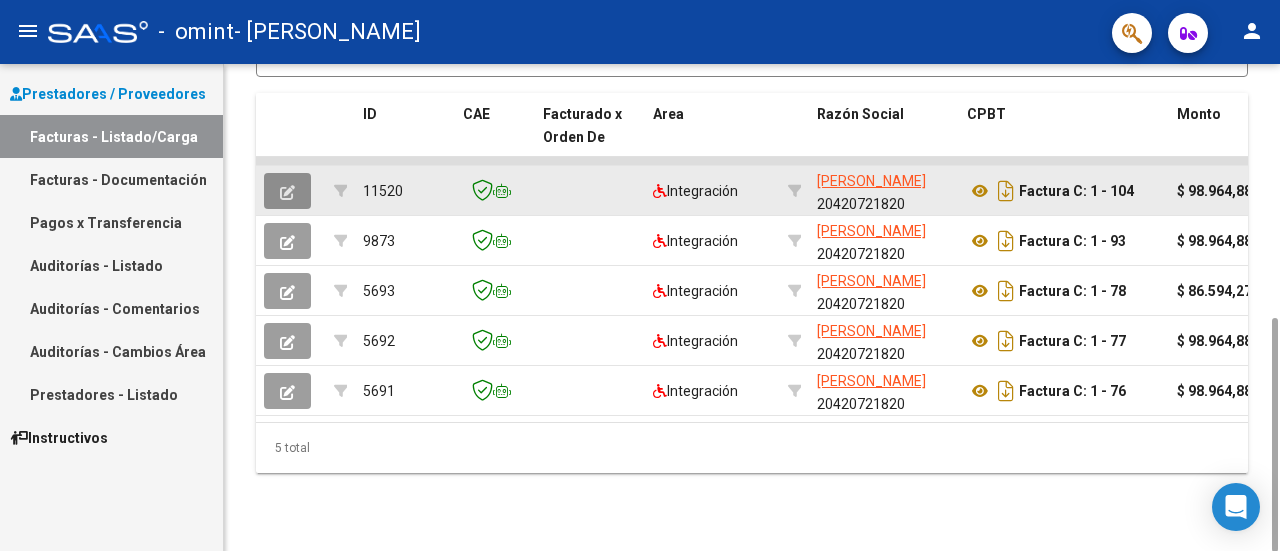 click 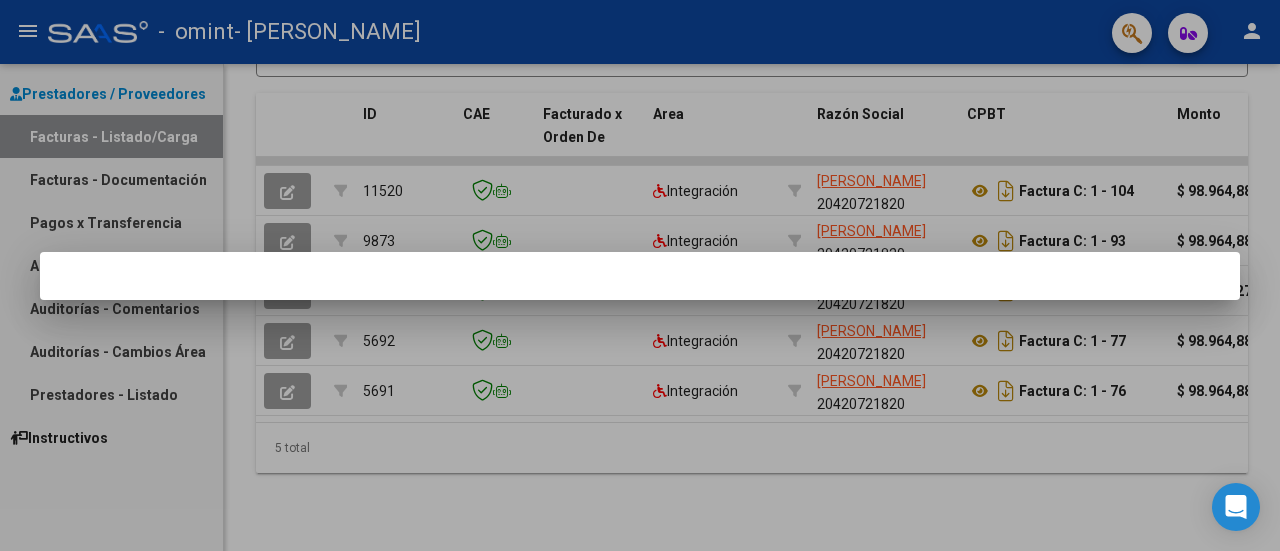 click at bounding box center (640, 275) 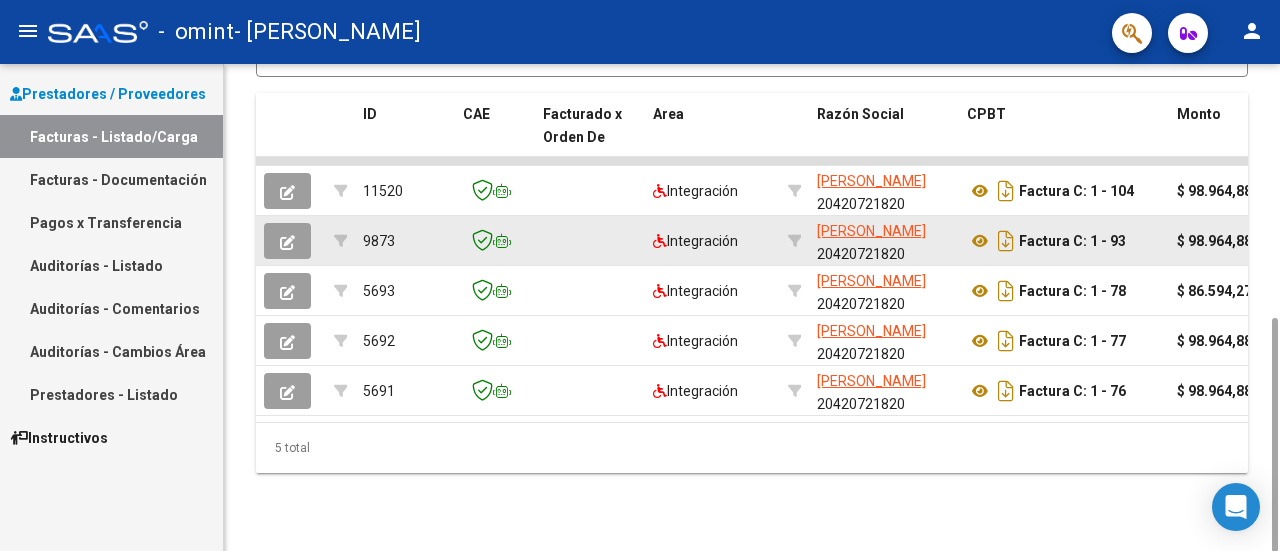 click 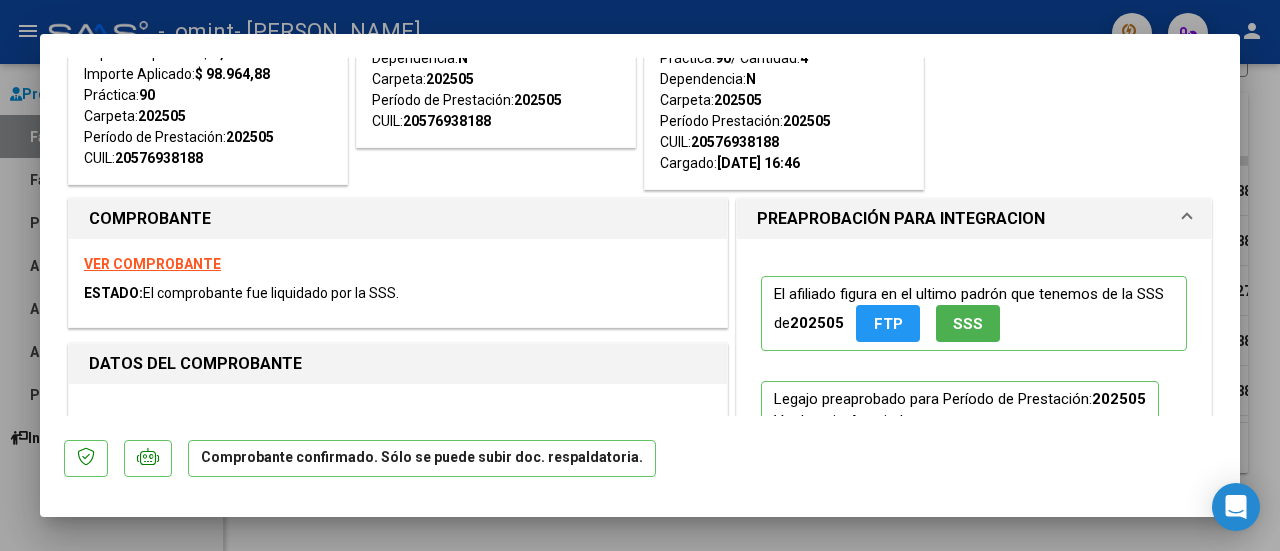 scroll, scrollTop: 0, scrollLeft: 0, axis: both 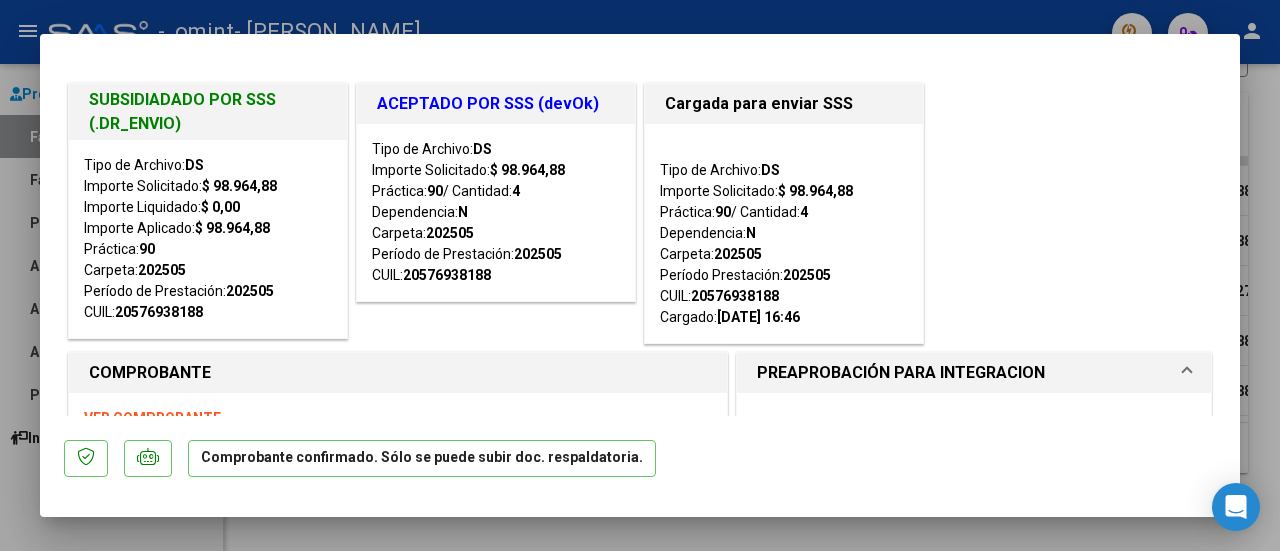 click on "SUBSIDIADADO POR SSS (.DR_ENVIO)  Tipo de Archivo:  DS  Importe Solicitado:  $ 98.964,88  Importe Liquidado:  $ 0,00  Importe Aplicado:  $ 98.964,88  Práctica:  90  Carpeta:  202505  Período de Prestación:  202505  CUIL:  20576938188 ACEPTADO POR SSS (devOk)  Tipo de Archivo:  DS  Importe Solicitado:  $ 98.964,88  Práctica:  90  / Cantidad:  4  Dependencia:  N  Carpeta:  202505  Período de Prestación:  202505  CUIL:  20576938188 Cargada para enviar SSS  Tipo de Archivo:  DS  Importe Solicitado:  $ 98.964,88  Práctica:  90  / Cantidad:  4  Dependencia:  N  Carpeta:  202505  Período Prestación:  202505  CUIL:  20576938188  Cargado:  11/06/2025 16:46" at bounding box center (640, 213) 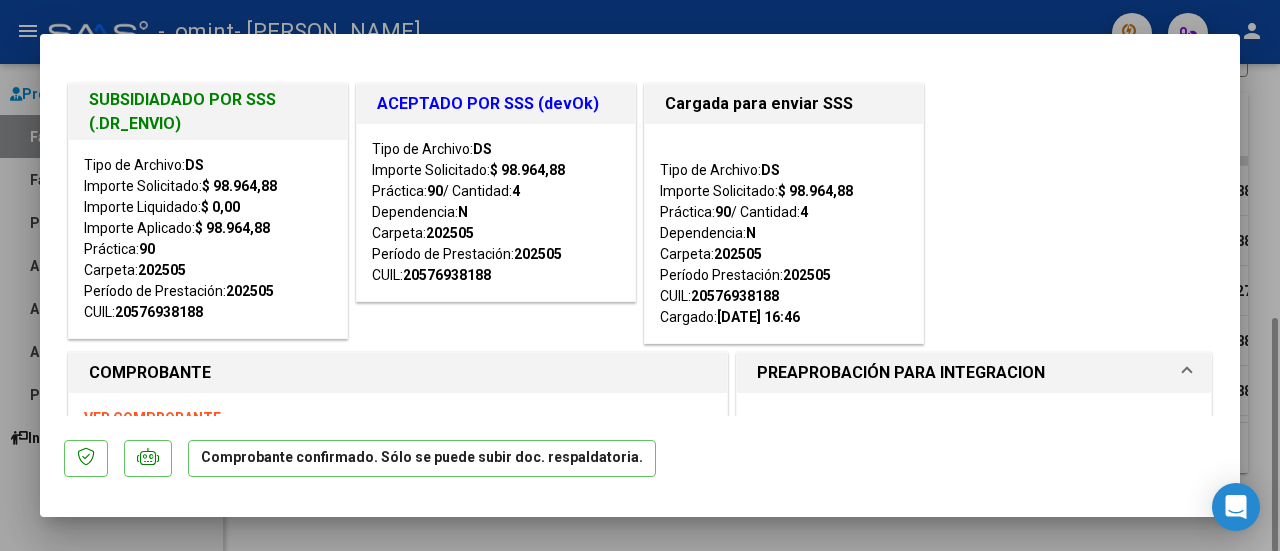 drag, startPoint x: 1264, startPoint y: 212, endPoint x: 1056, endPoint y: 147, distance: 217.91971 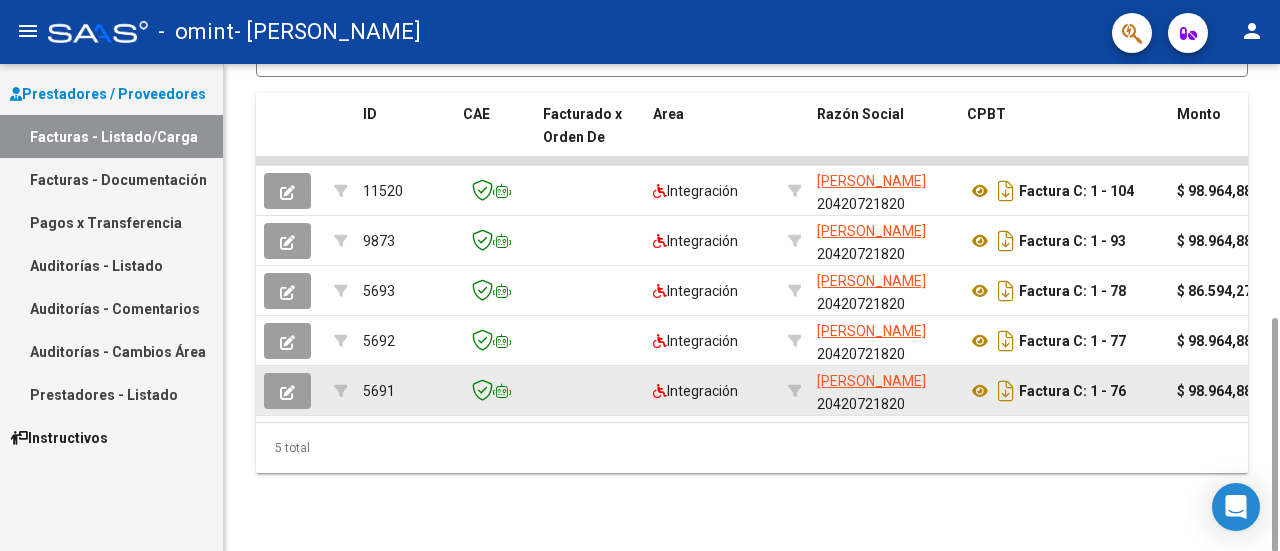 click 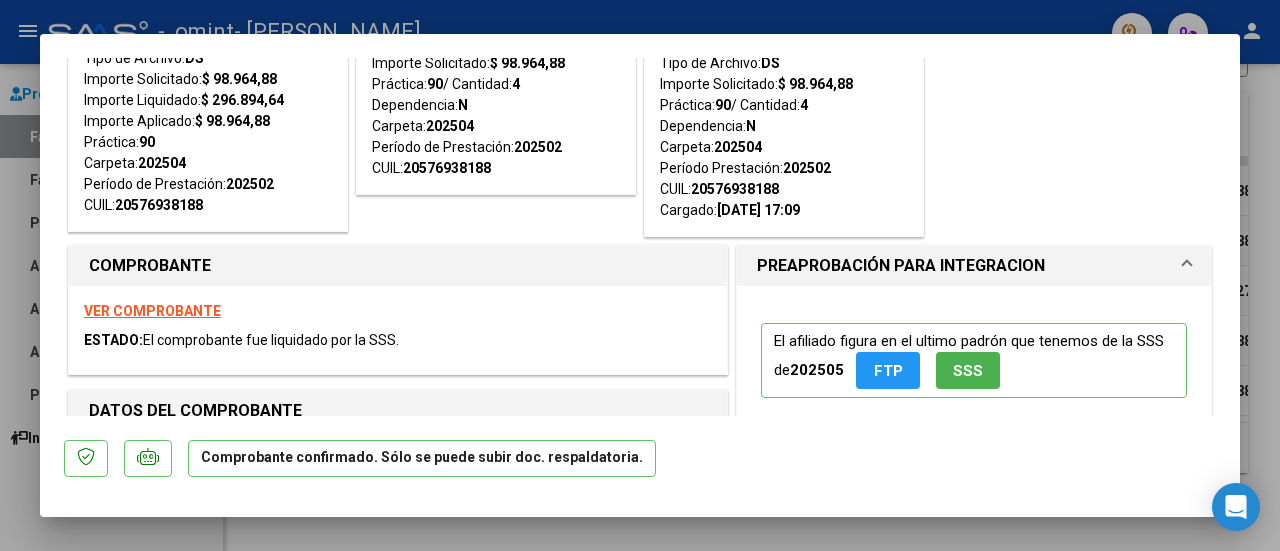 scroll, scrollTop: 118, scrollLeft: 0, axis: vertical 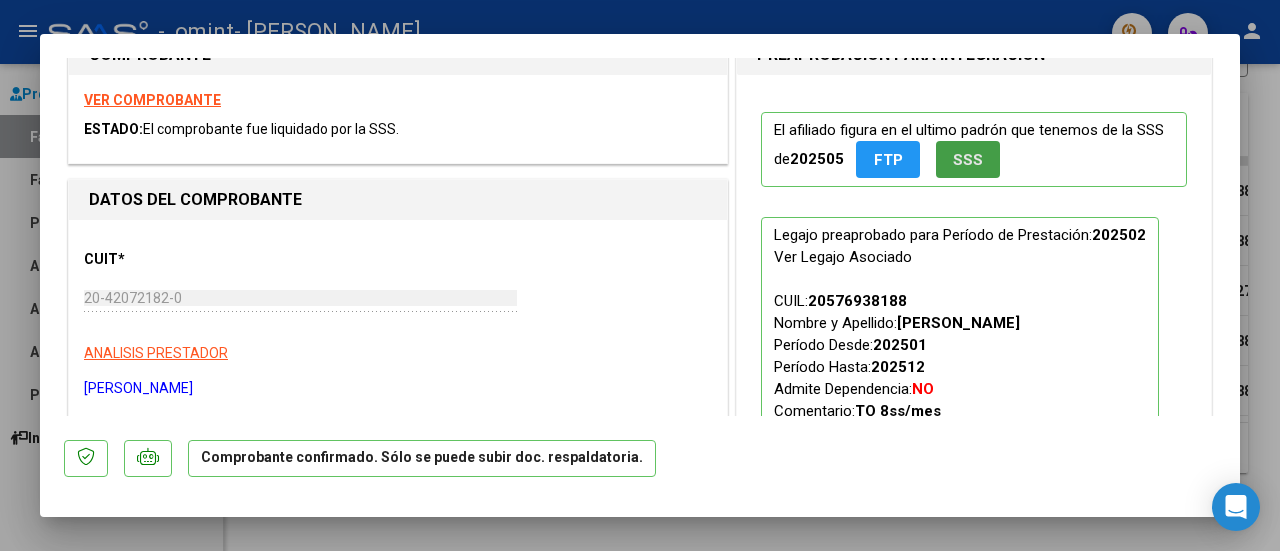 click on "SSS" 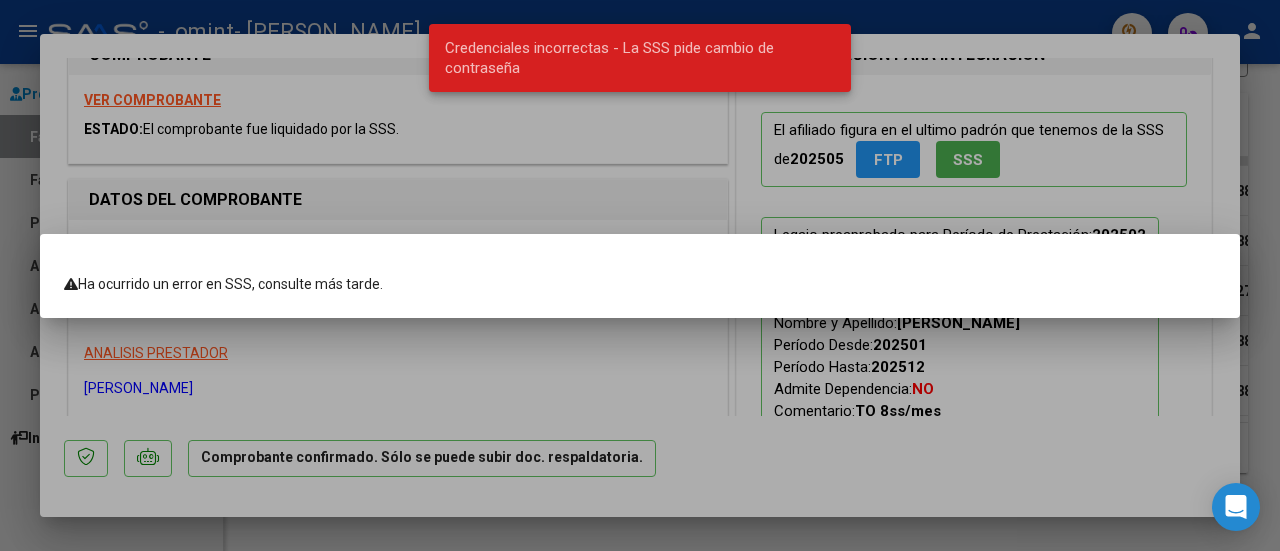 click at bounding box center [640, 275] 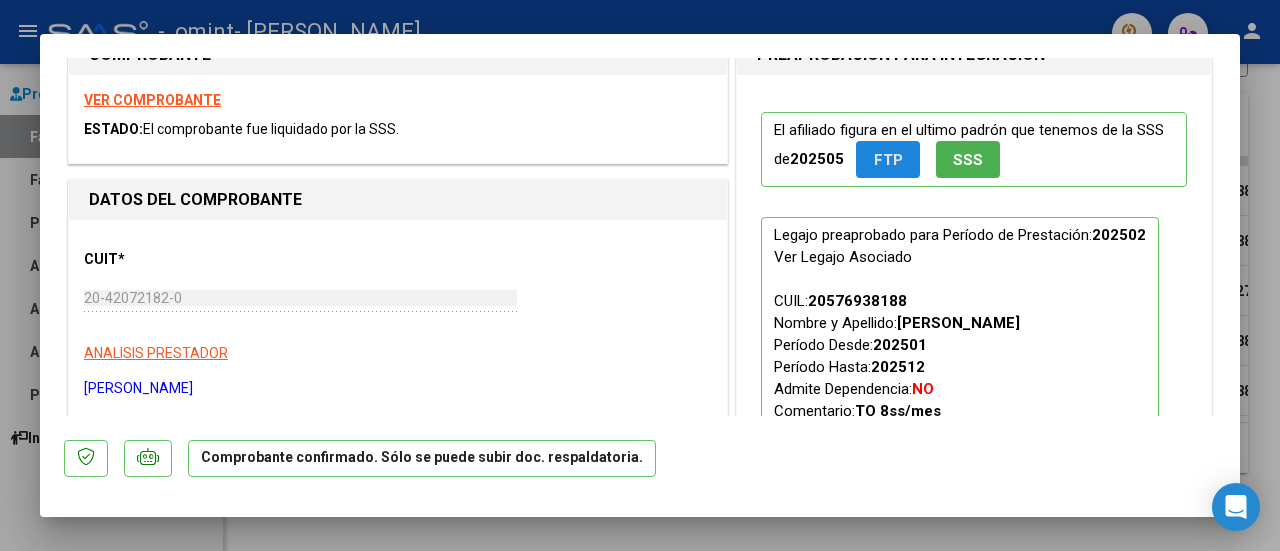 click on "FTP" at bounding box center (888, 160) 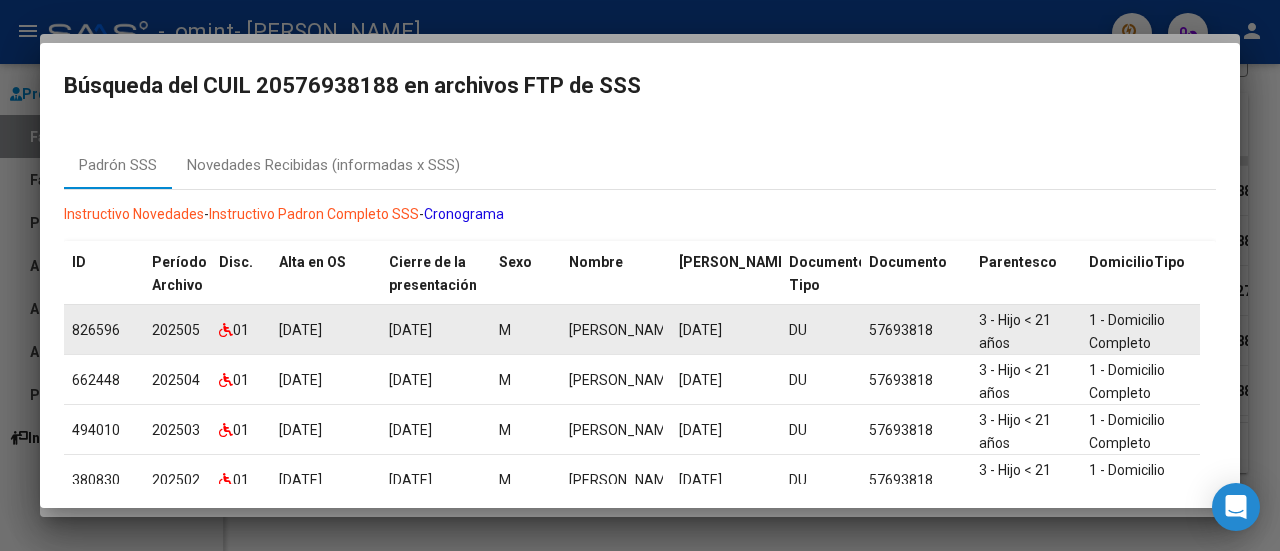 scroll, scrollTop: 158, scrollLeft: 0, axis: vertical 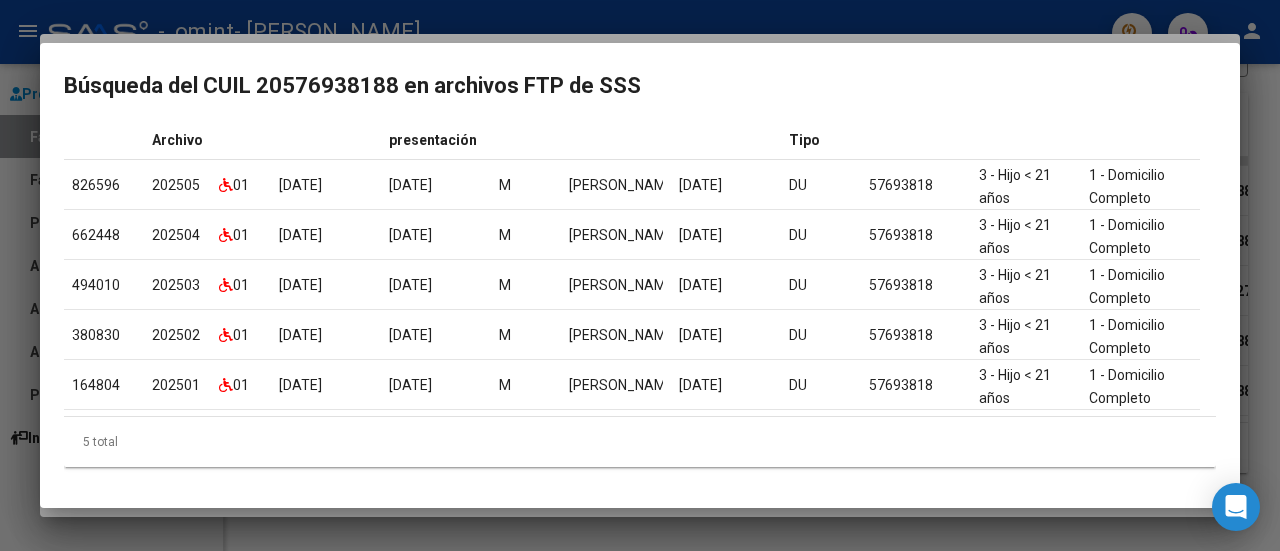 click at bounding box center (640, 275) 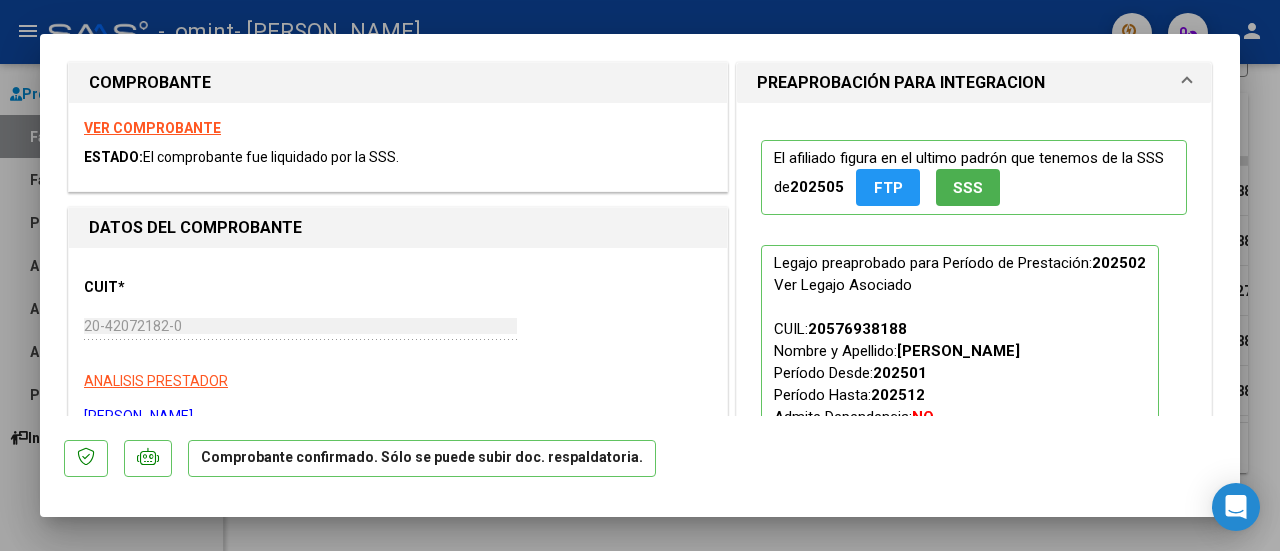scroll, scrollTop: 0, scrollLeft: 0, axis: both 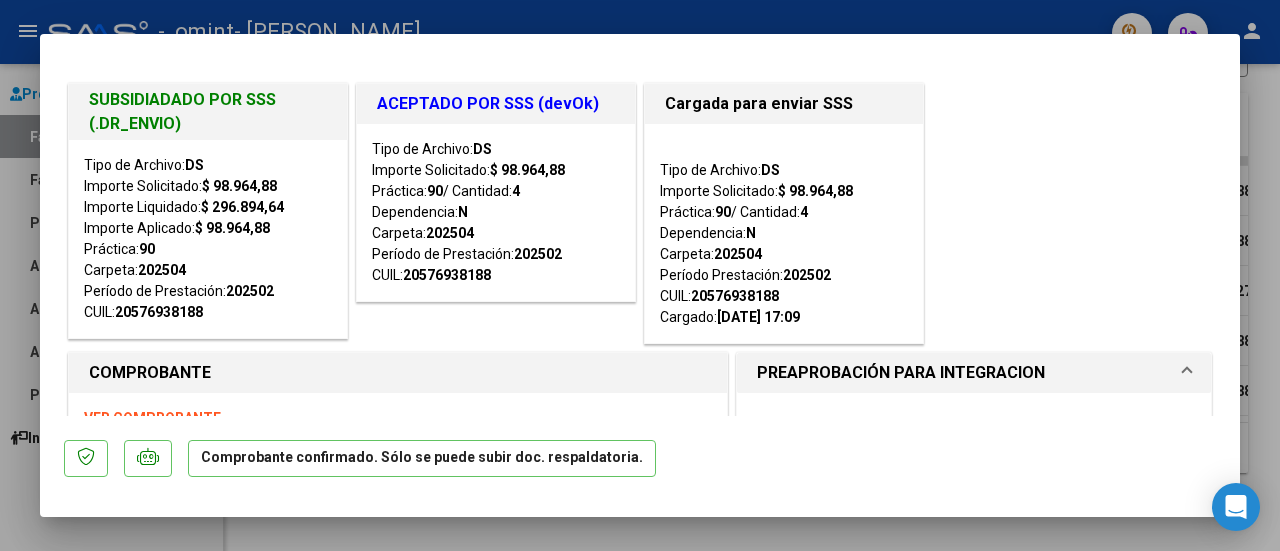 click at bounding box center [640, 275] 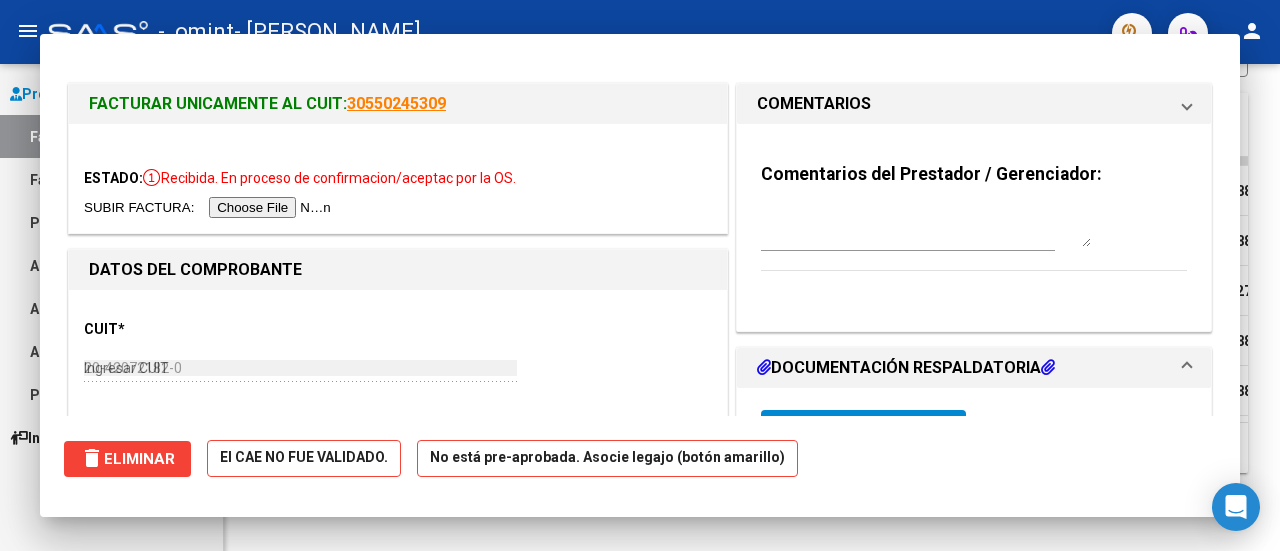 type 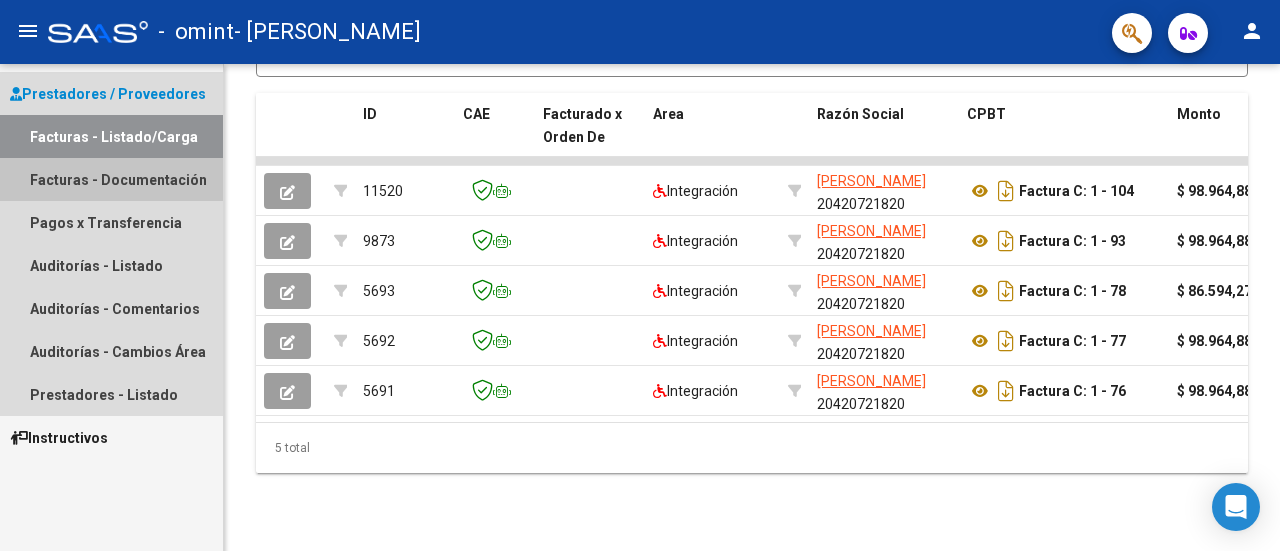 click on "Facturas - Documentación" at bounding box center [111, 179] 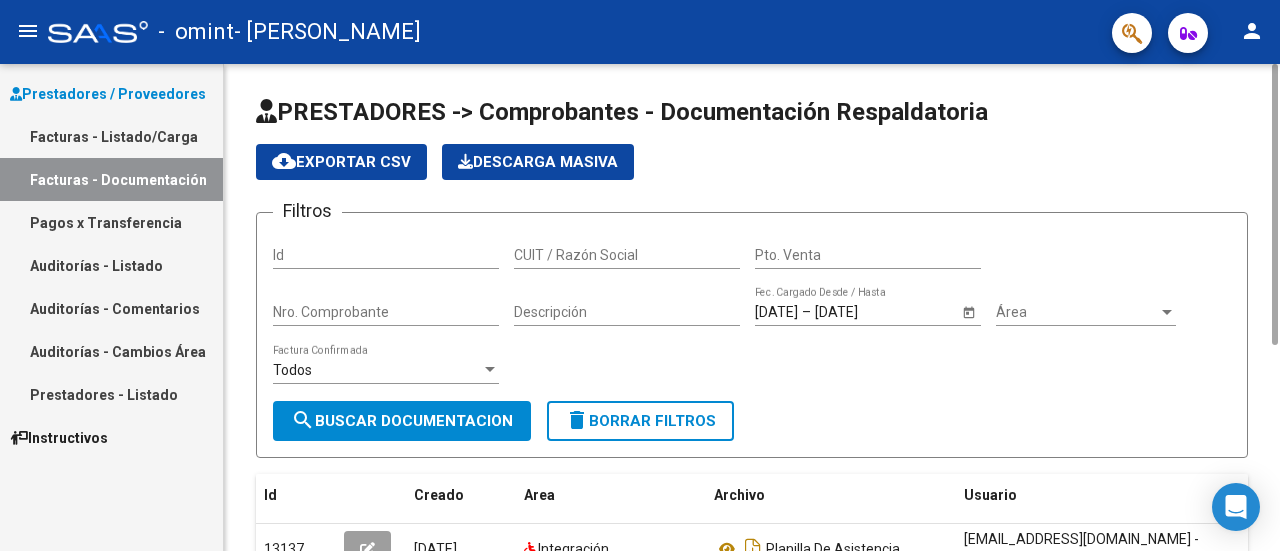 scroll, scrollTop: 358, scrollLeft: 0, axis: vertical 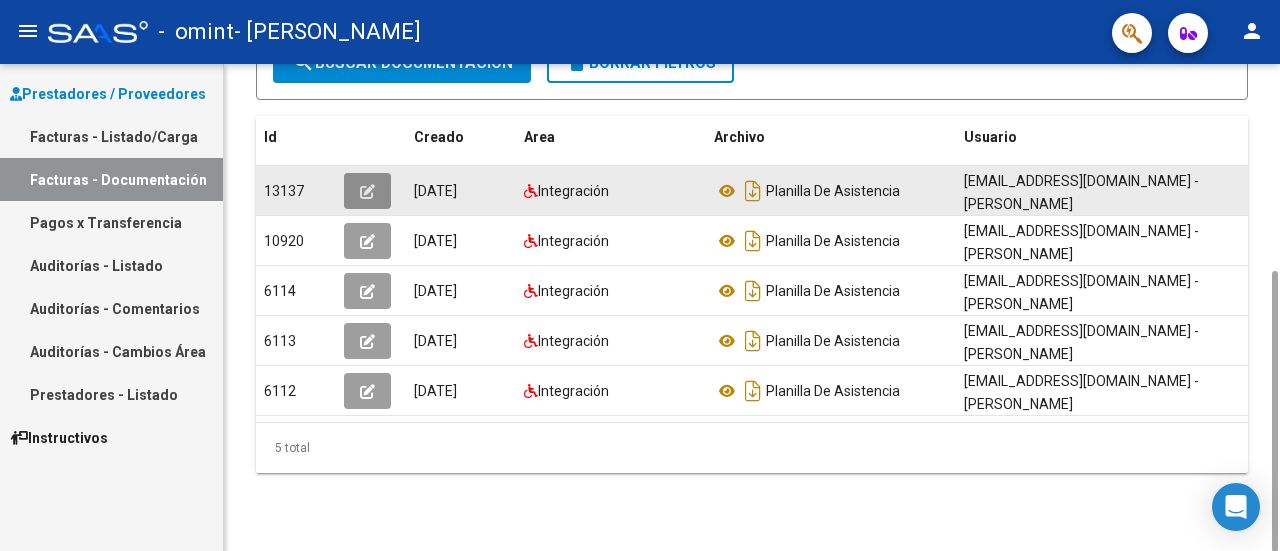 click 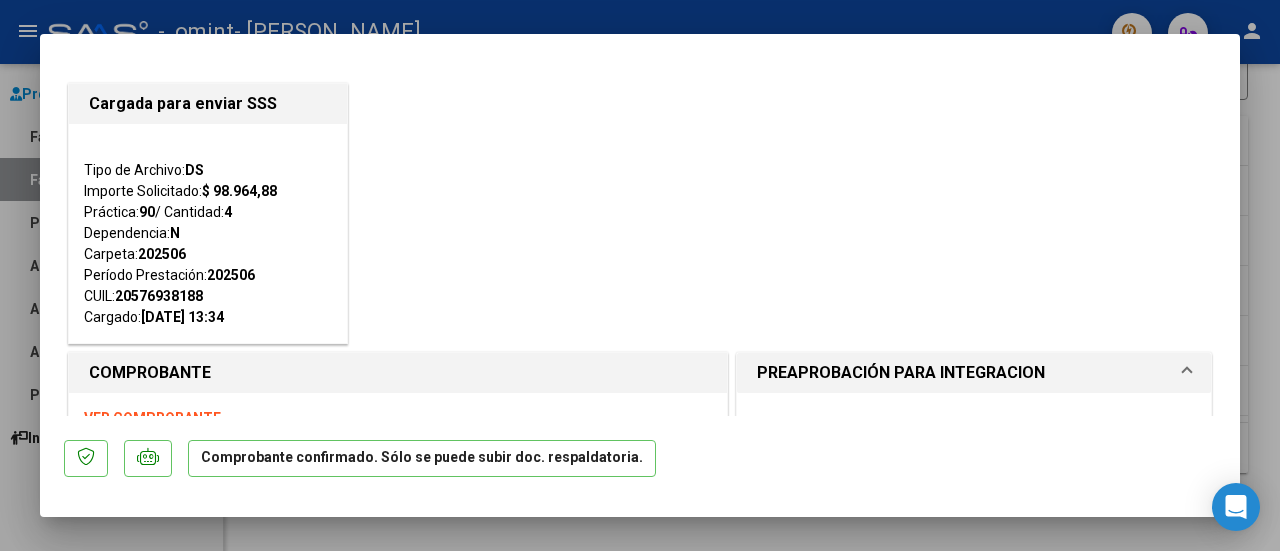 click at bounding box center (640, 275) 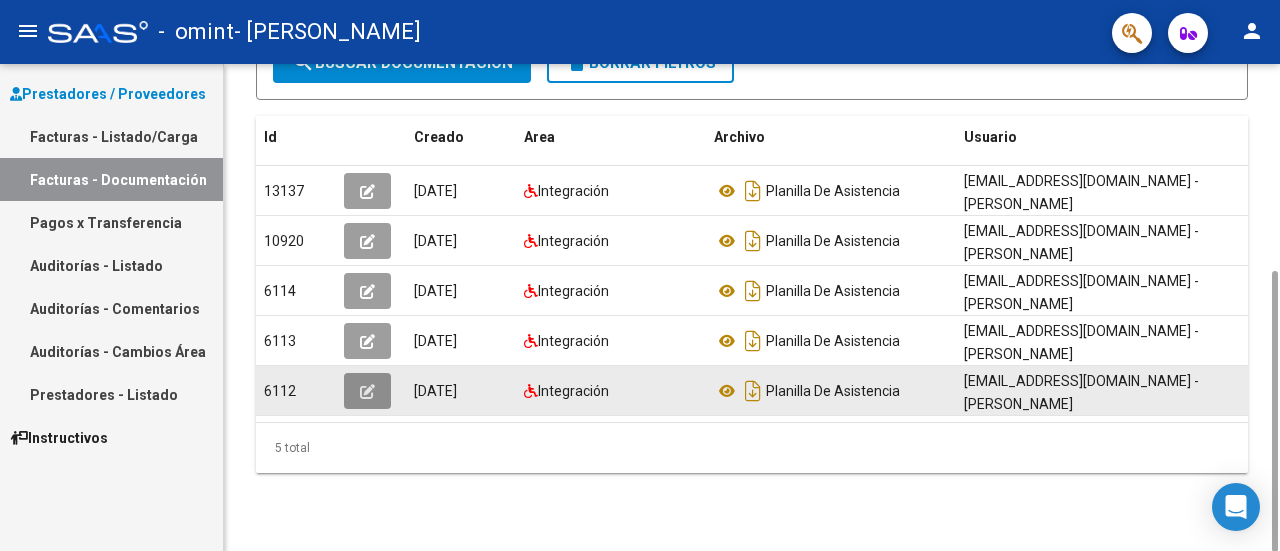 click 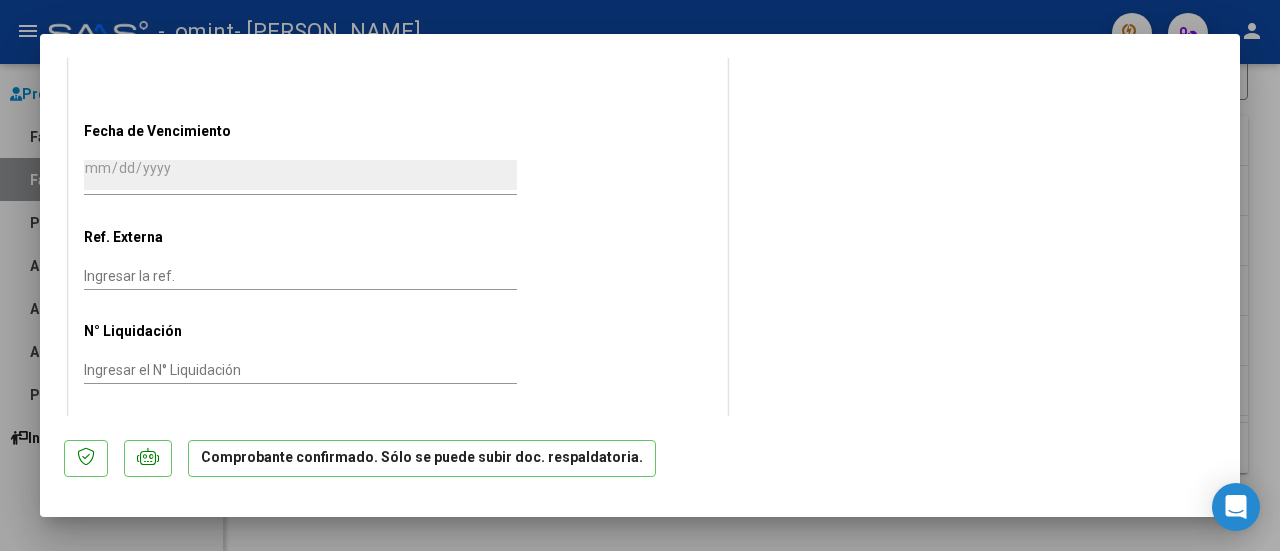 scroll, scrollTop: 1406, scrollLeft: 0, axis: vertical 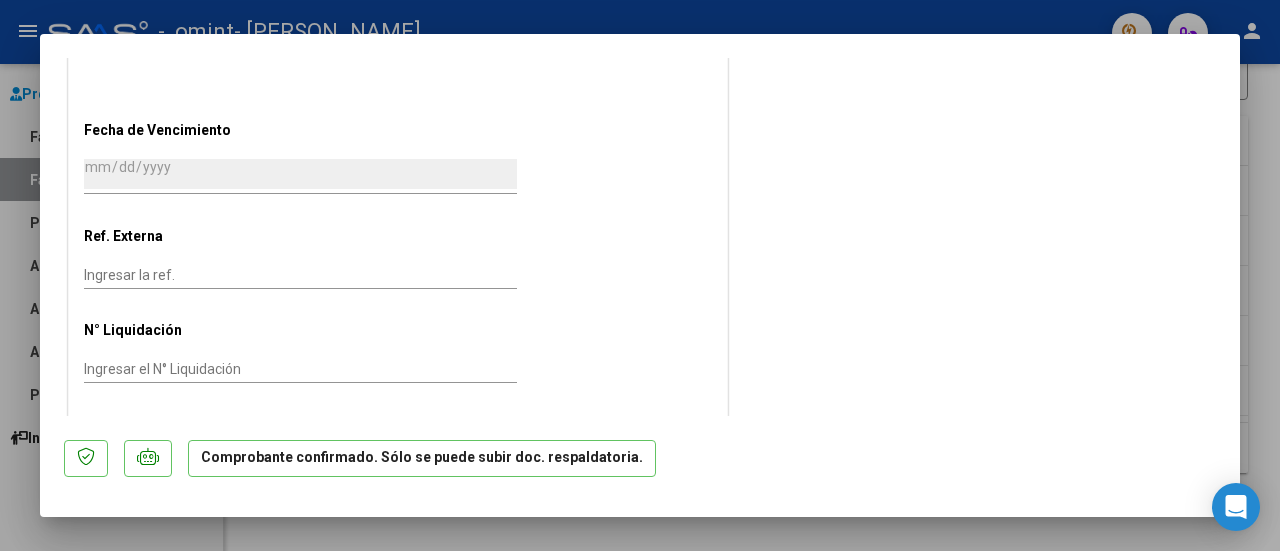click at bounding box center (640, 275) 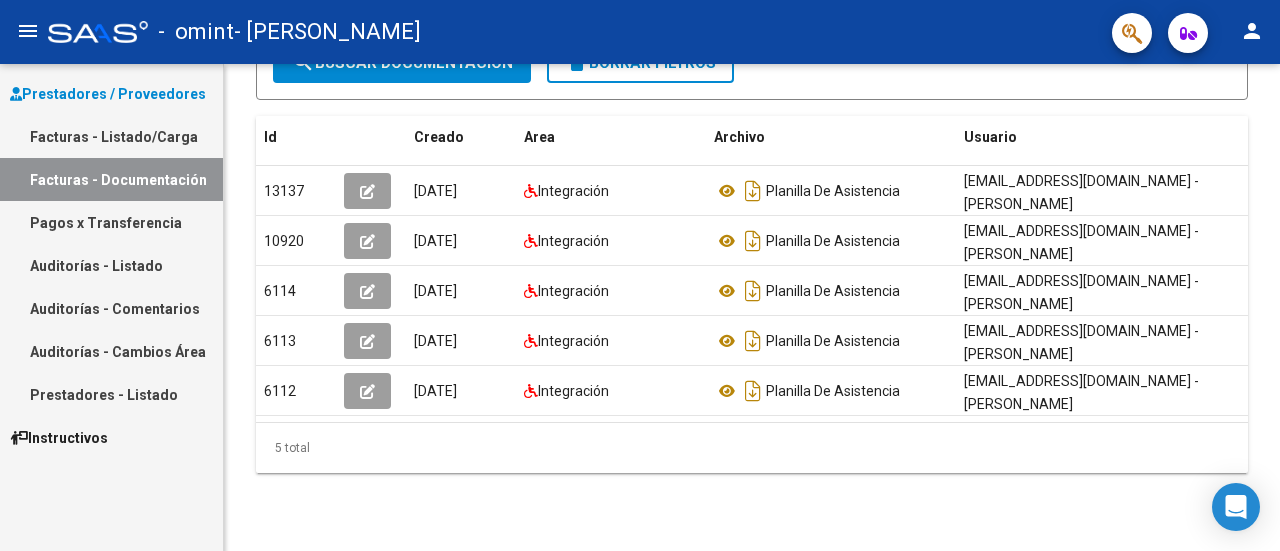 click on "Facturas - Listado/Carga" at bounding box center (111, 136) 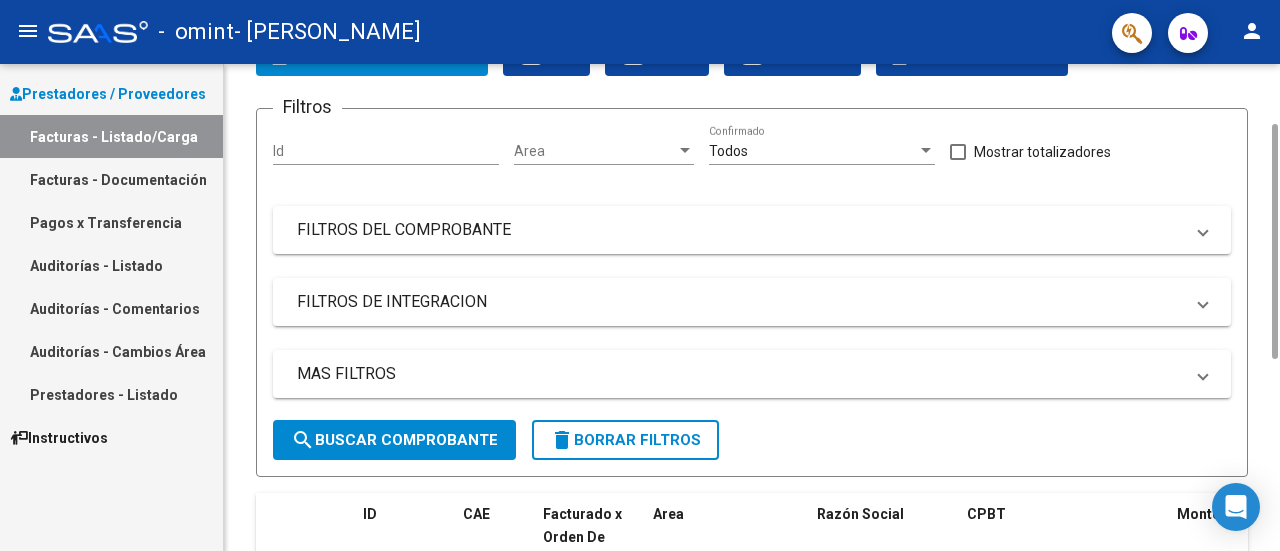 scroll, scrollTop: 526, scrollLeft: 0, axis: vertical 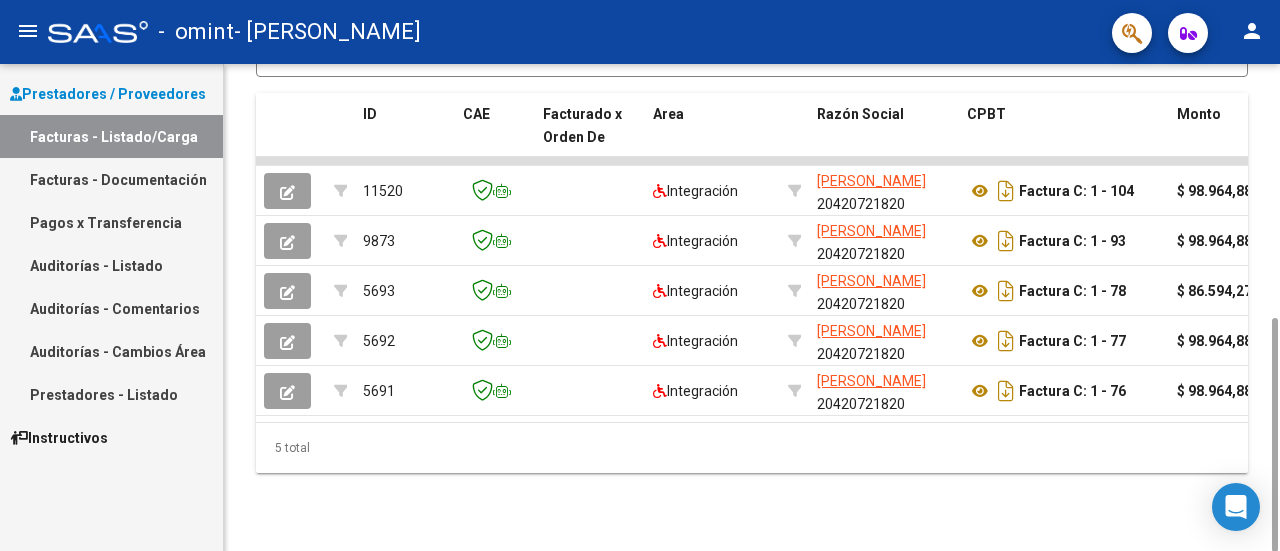 click on "Facturas - Documentación" at bounding box center [111, 179] 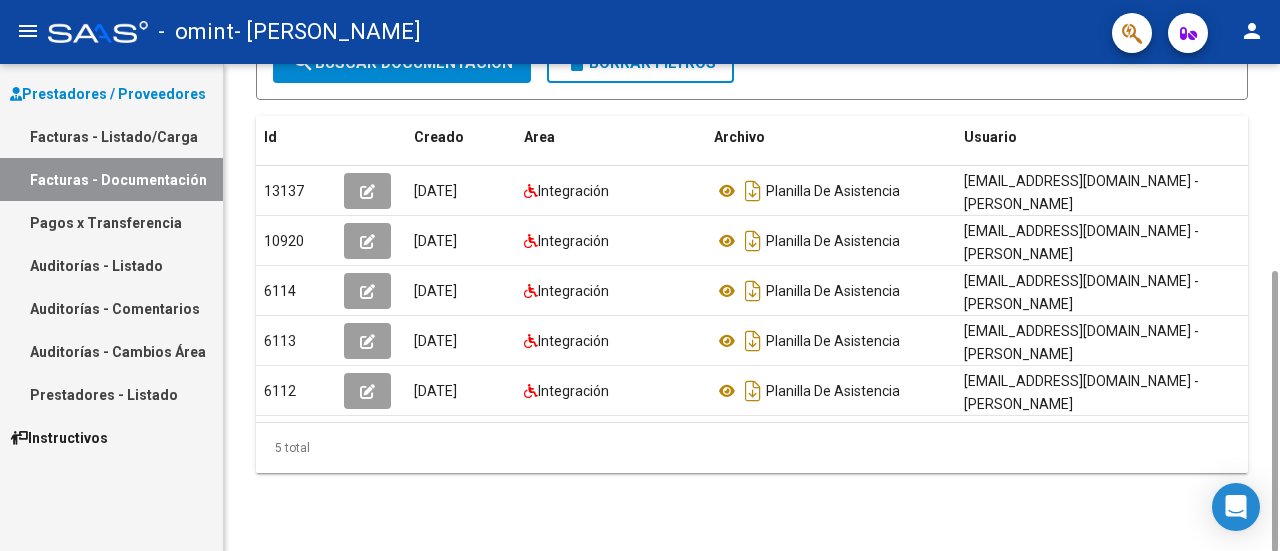 scroll, scrollTop: 358, scrollLeft: 0, axis: vertical 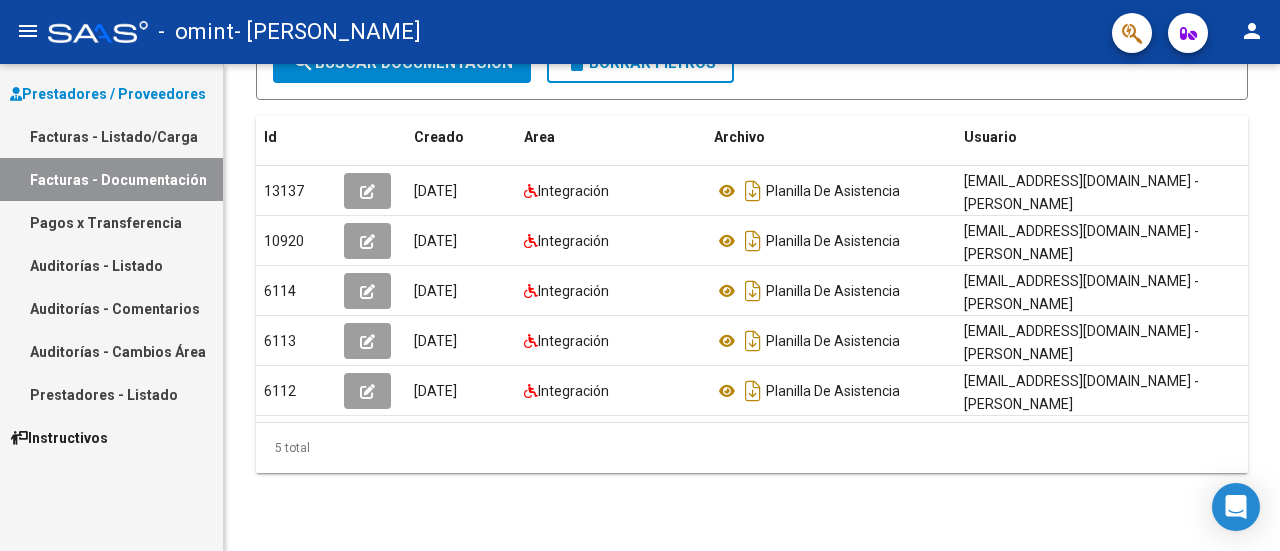 click on "Facturas - Listado/Carga" at bounding box center (111, 136) 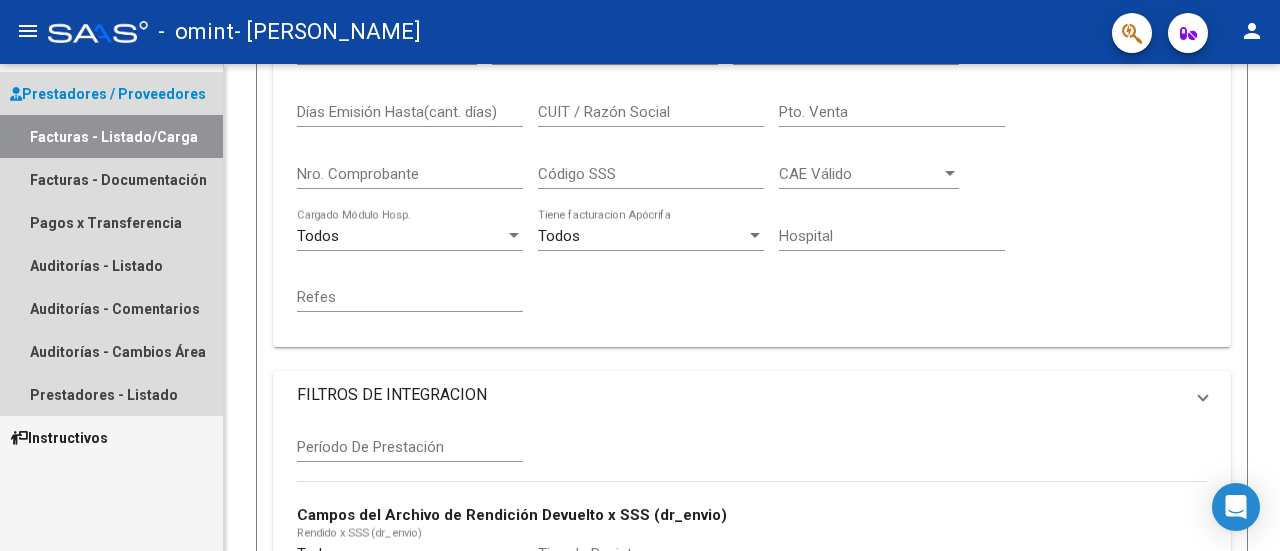 scroll, scrollTop: 0, scrollLeft: 0, axis: both 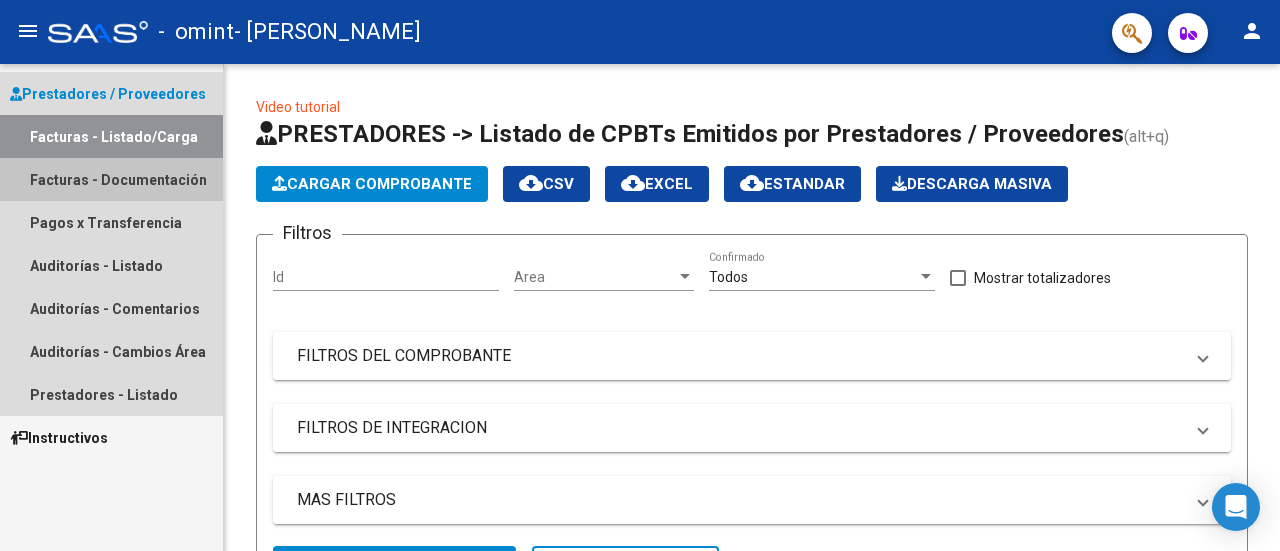 click on "Facturas - Documentación" at bounding box center [111, 179] 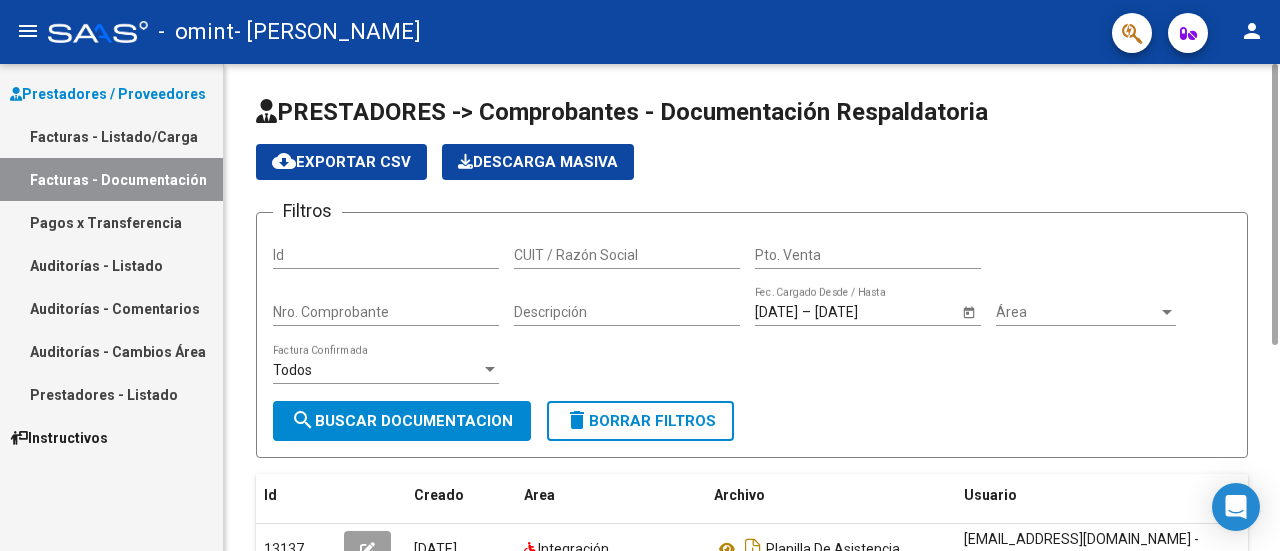 scroll, scrollTop: 358, scrollLeft: 0, axis: vertical 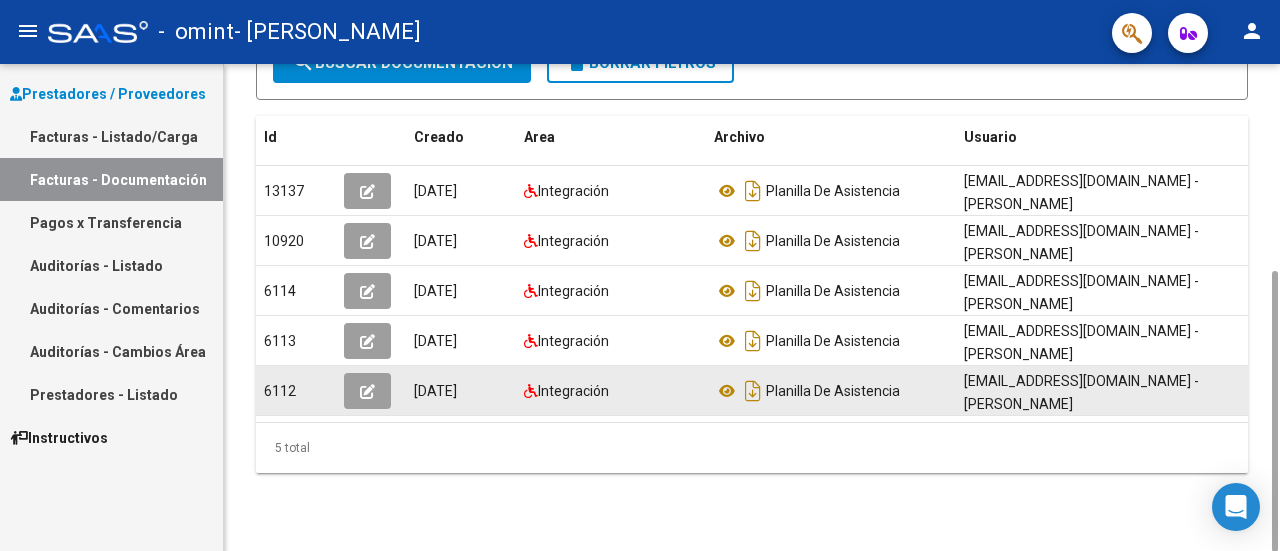 click 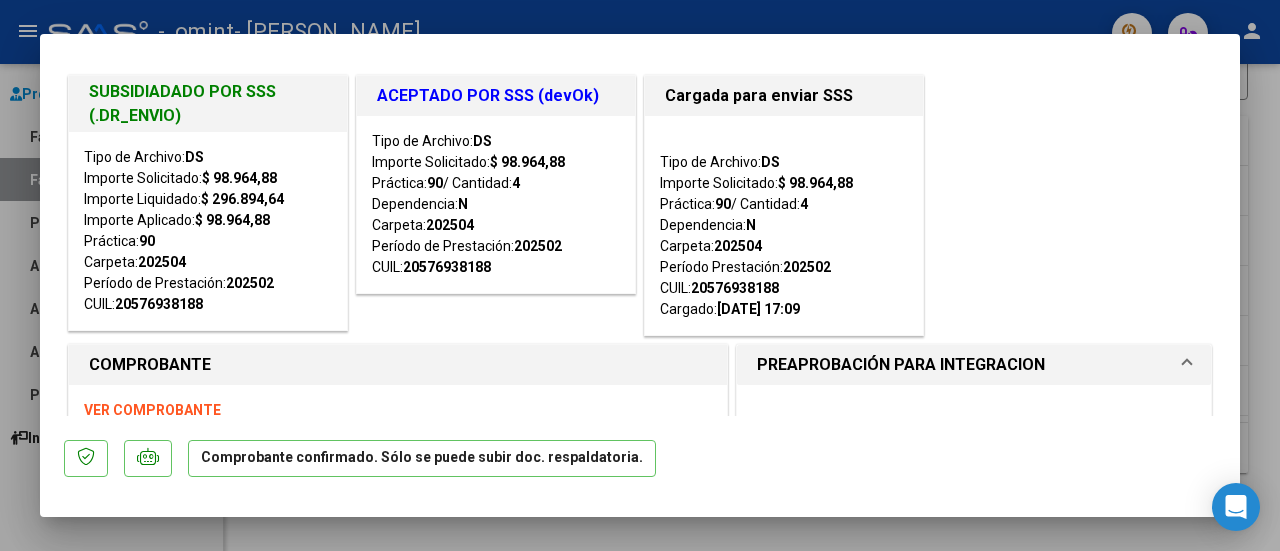 scroll, scrollTop: 0, scrollLeft: 0, axis: both 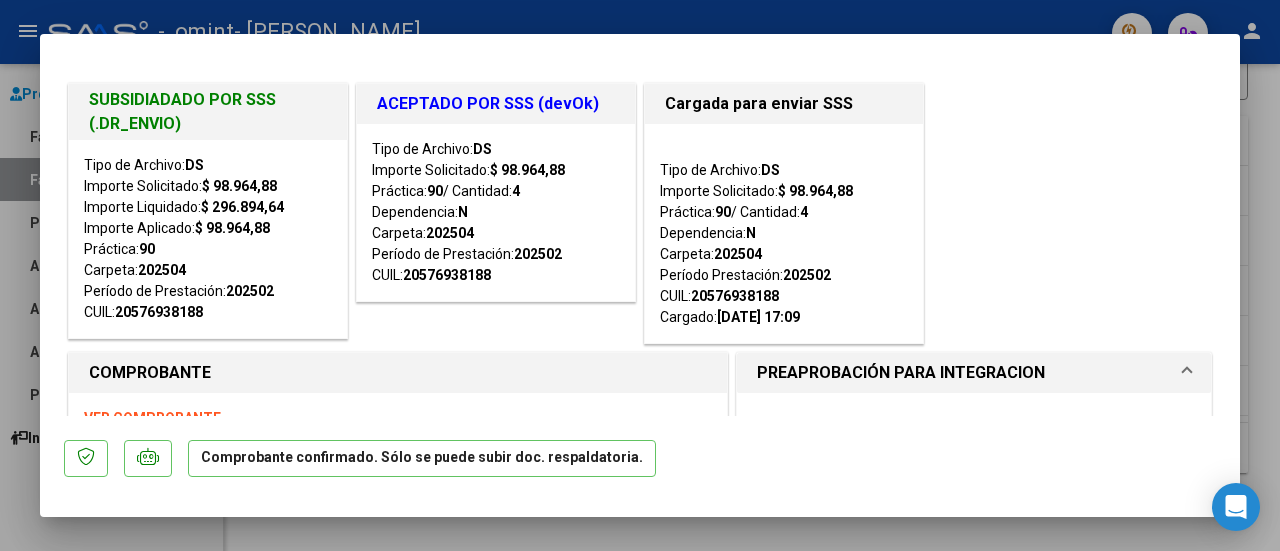 click at bounding box center [640, 275] 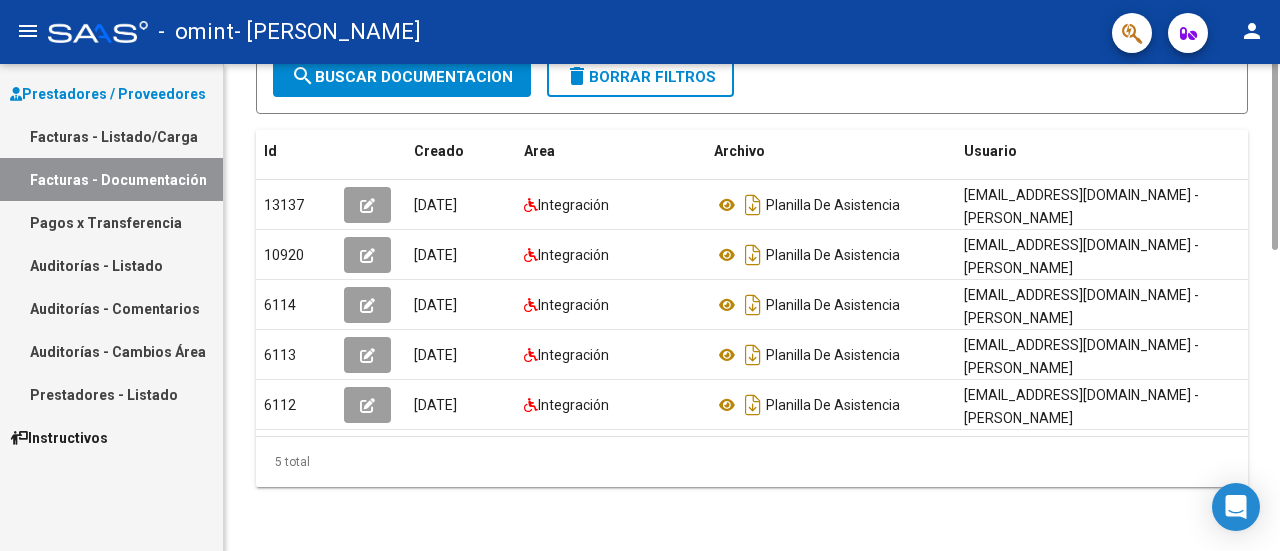 scroll, scrollTop: 0, scrollLeft: 0, axis: both 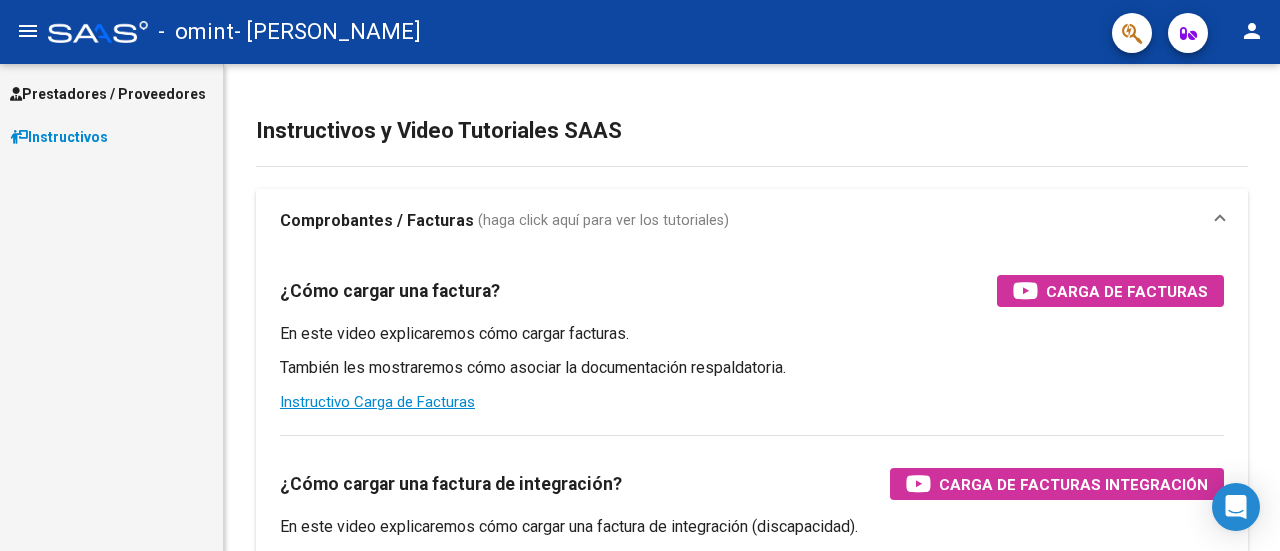 click on "person" 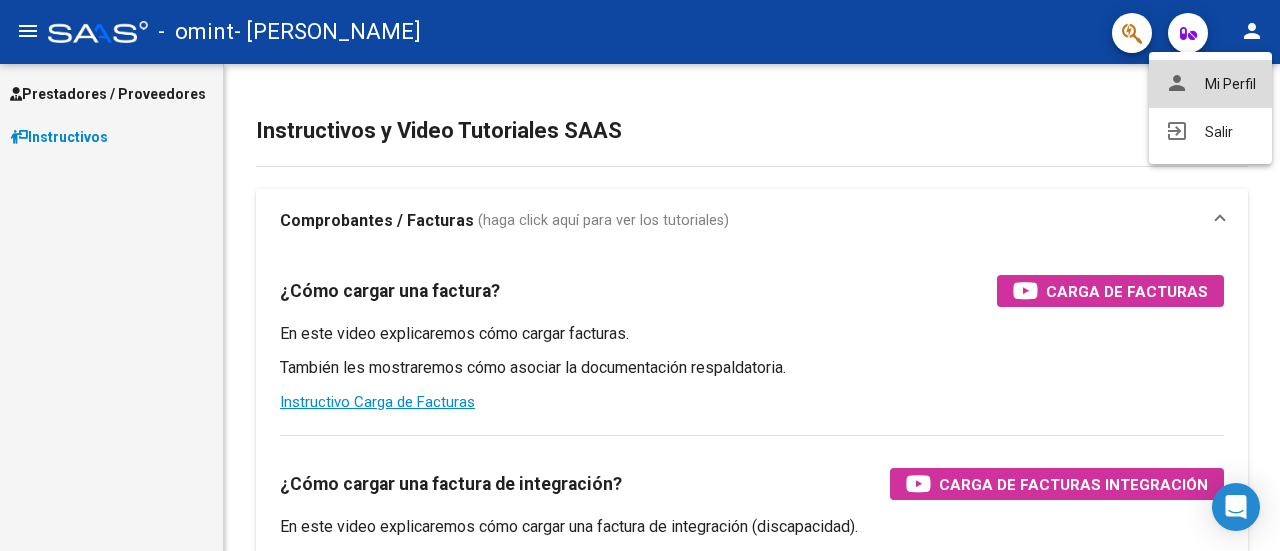 click on "person  Mi Perfil" at bounding box center [1210, 84] 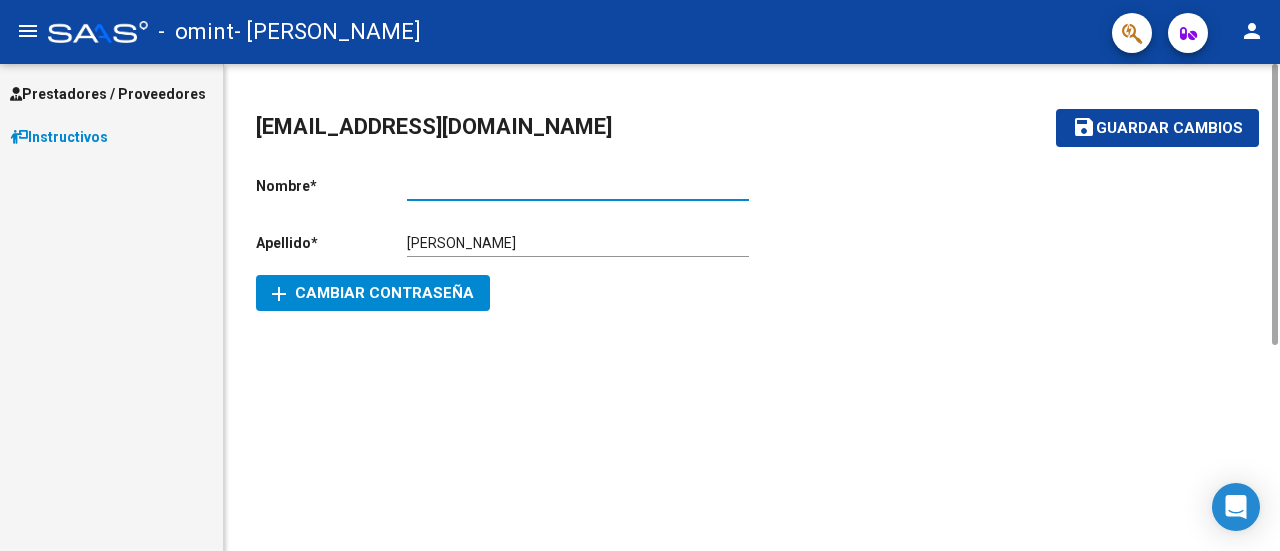 click on "Ingresar nombre" at bounding box center [578, 186] 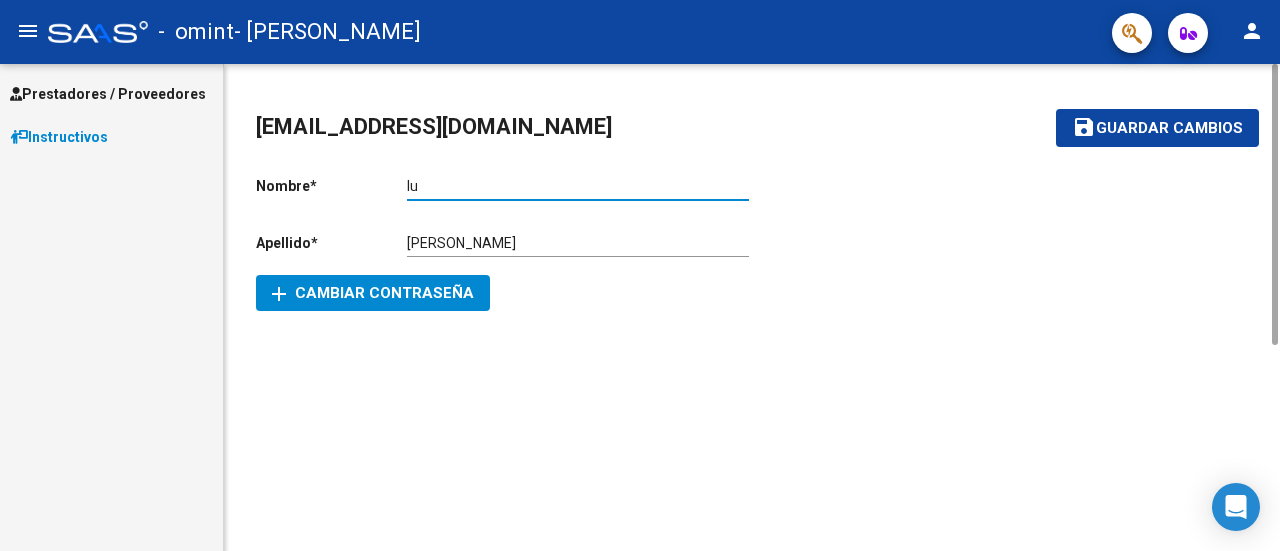 type on "l" 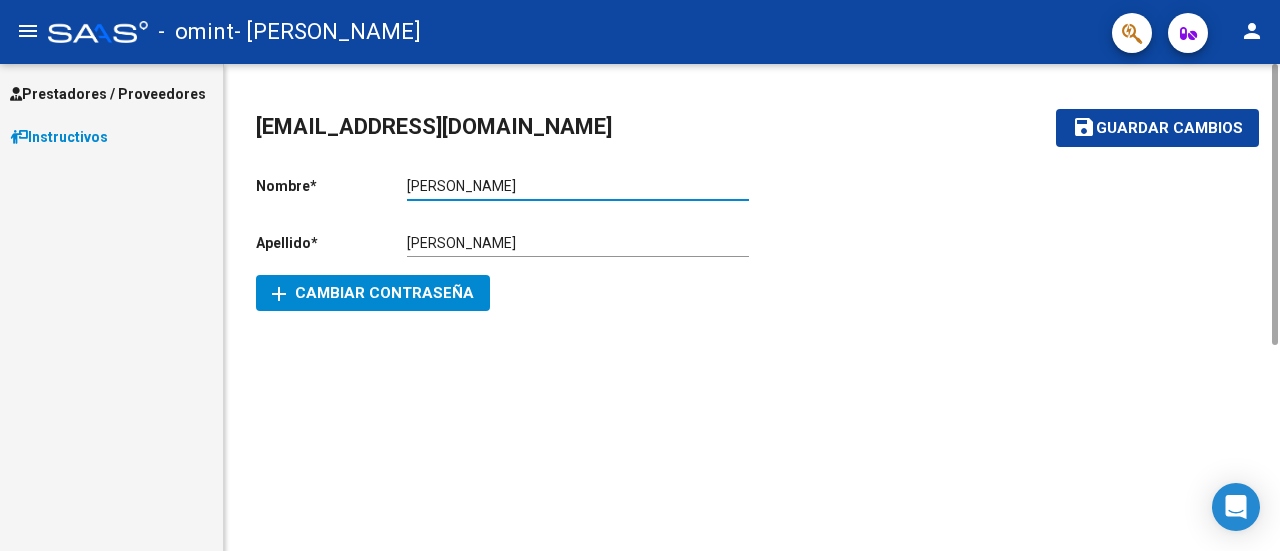 type on "[PERSON_NAME]" 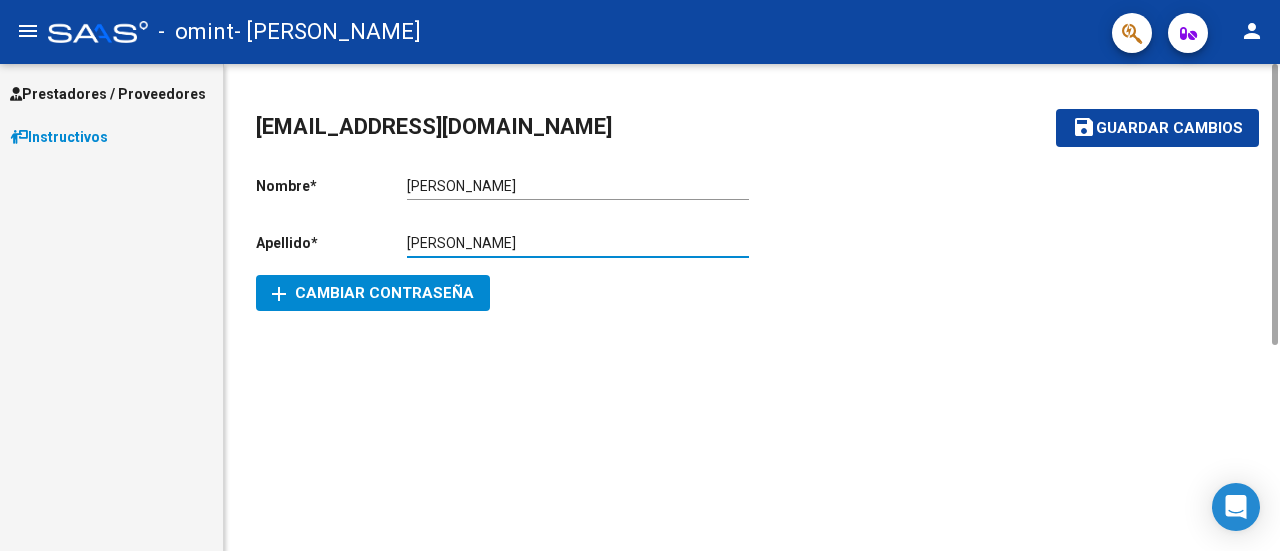 drag, startPoint x: 566, startPoint y: 240, endPoint x: 467, endPoint y: 247, distance: 99.24717 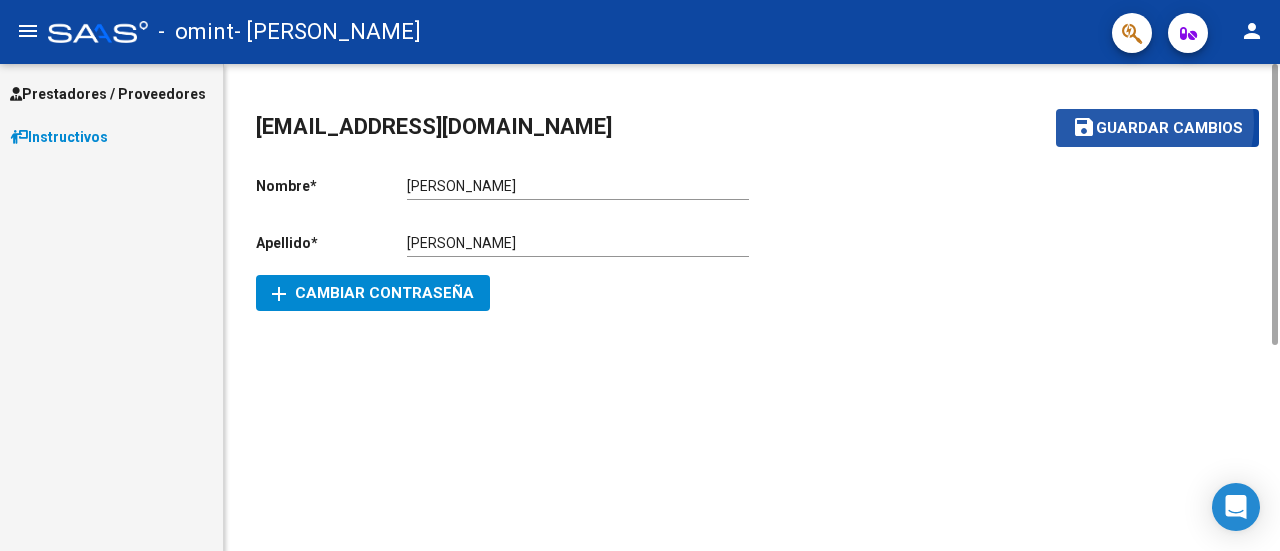 click on "Guardar cambios" 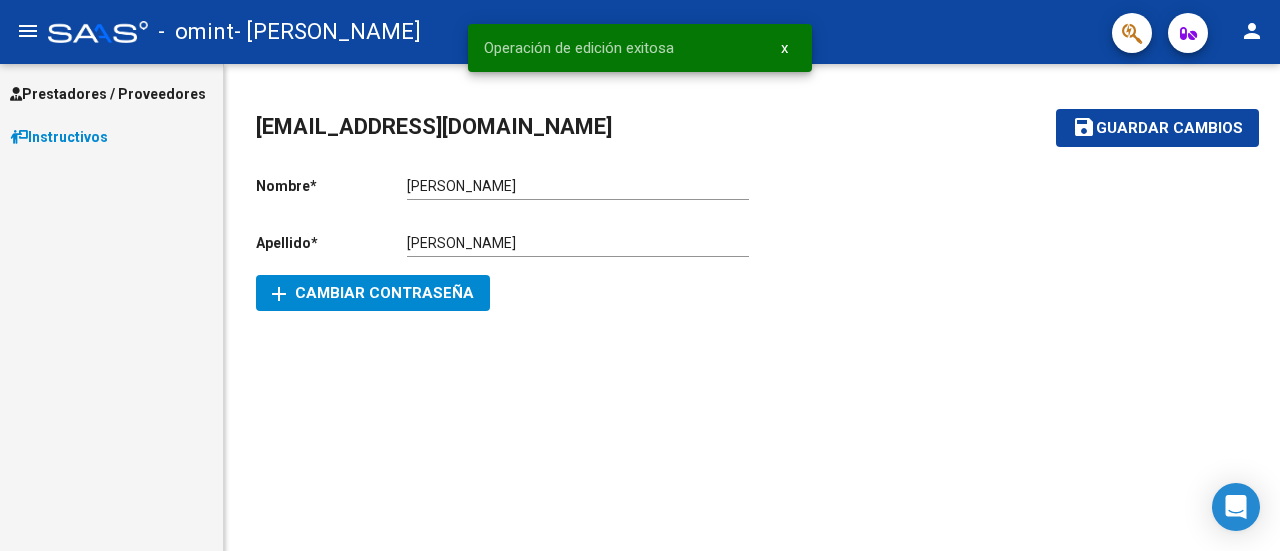 click 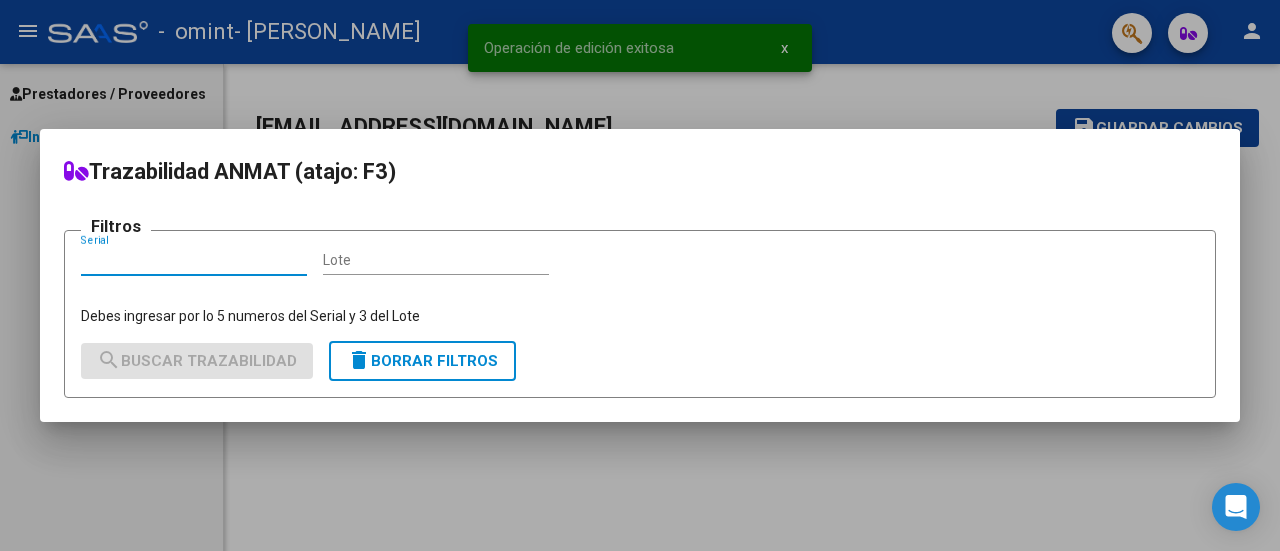 click on "Trazabilidad ANMAT (atajo: F3) Filtros Serial Lote Debes ingresar por lo 5 numeros del Serial y 3 del Lote search  Buscar Trazabilidad  delete  Borrar Filtros" at bounding box center [640, 275] 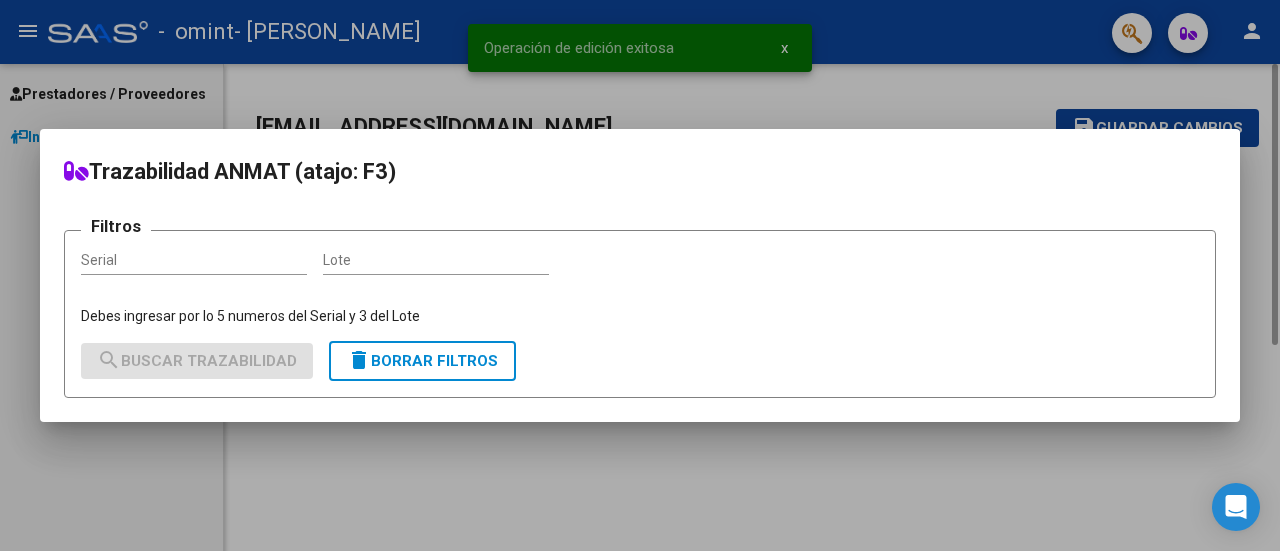 click at bounding box center (640, 275) 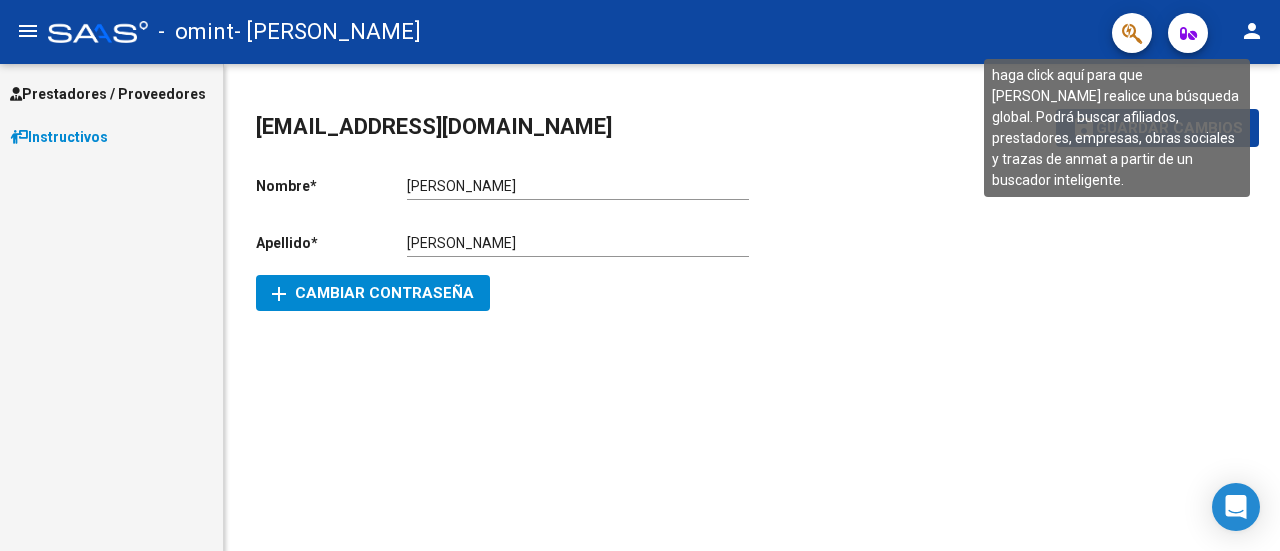 click 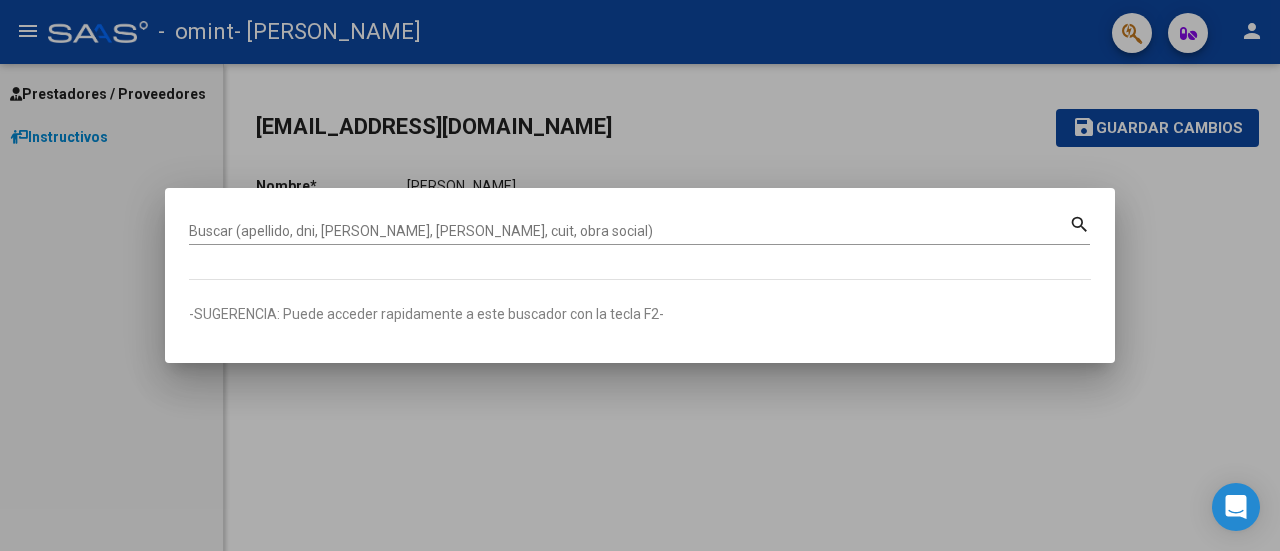 click at bounding box center (640, 275) 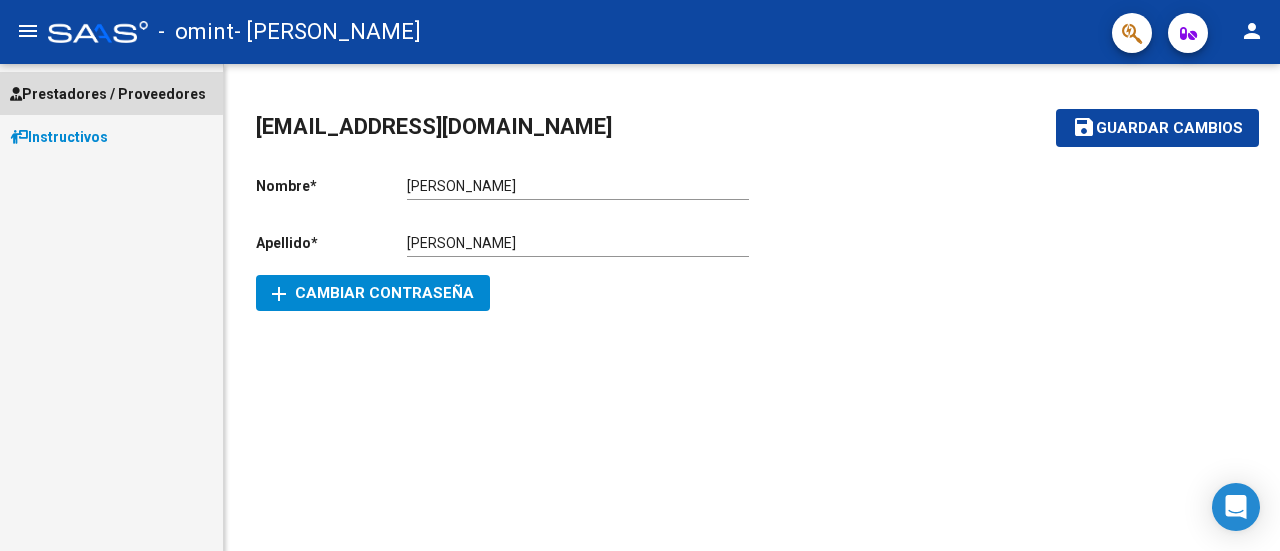 click on "Prestadores / Proveedores" at bounding box center (108, 94) 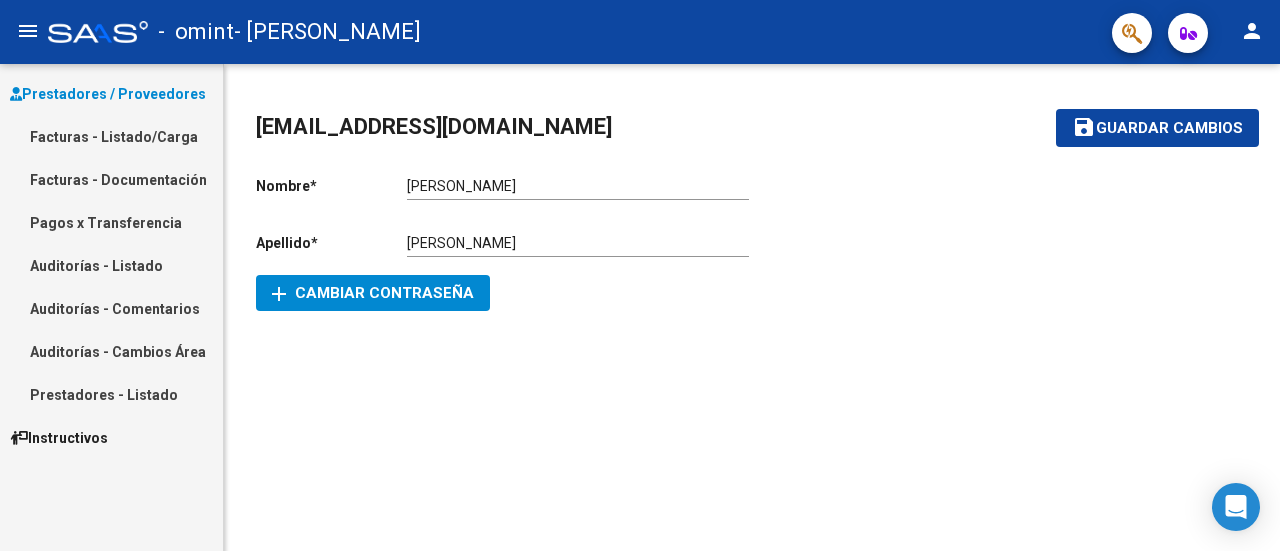 click on "Instructivos" at bounding box center (111, 437) 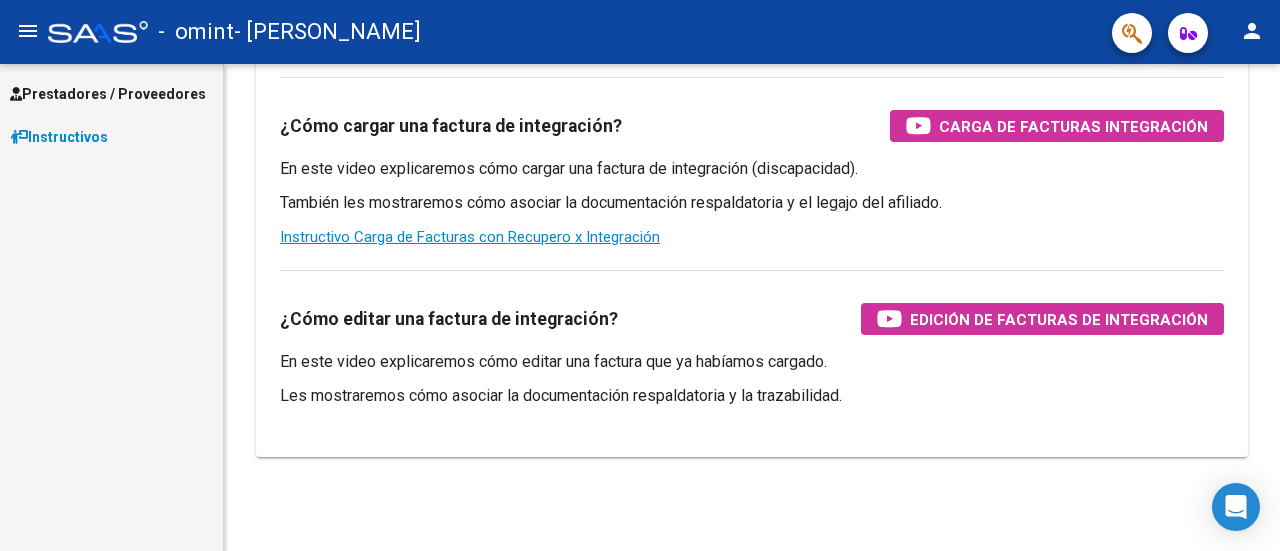 scroll, scrollTop: 0, scrollLeft: 0, axis: both 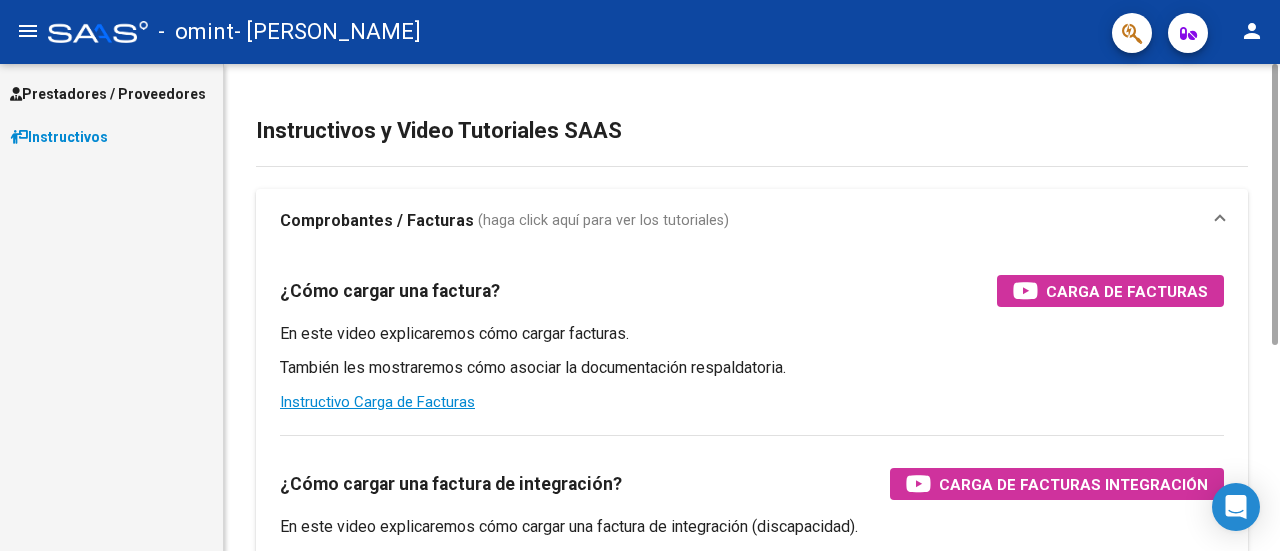 click on "Prestadores / Proveedores" at bounding box center [108, 94] 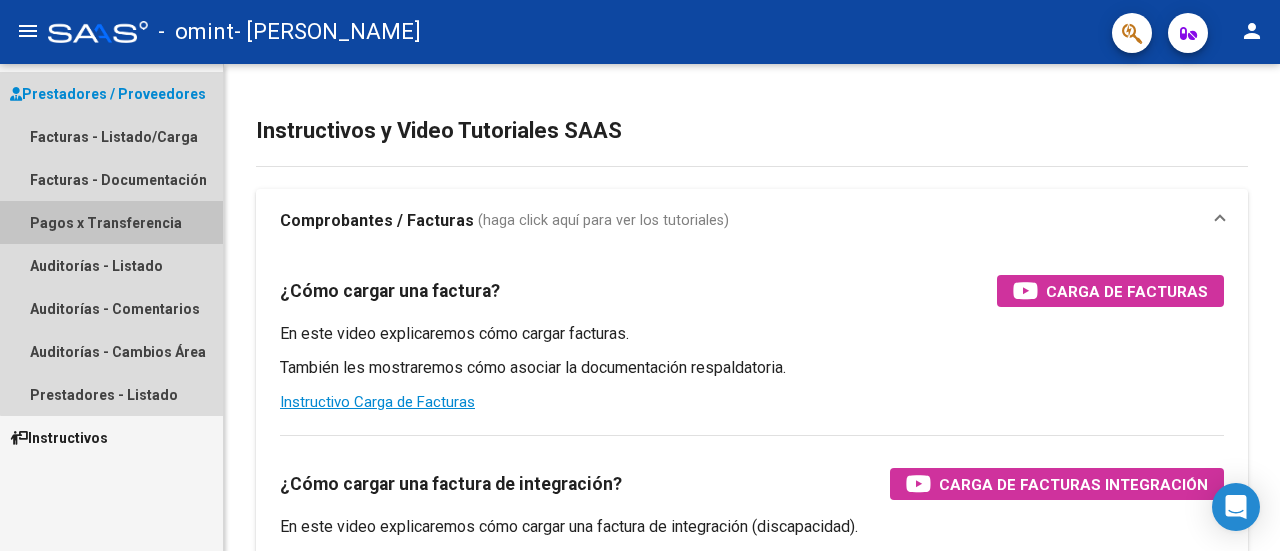 click on "Pagos x Transferencia" at bounding box center (111, 222) 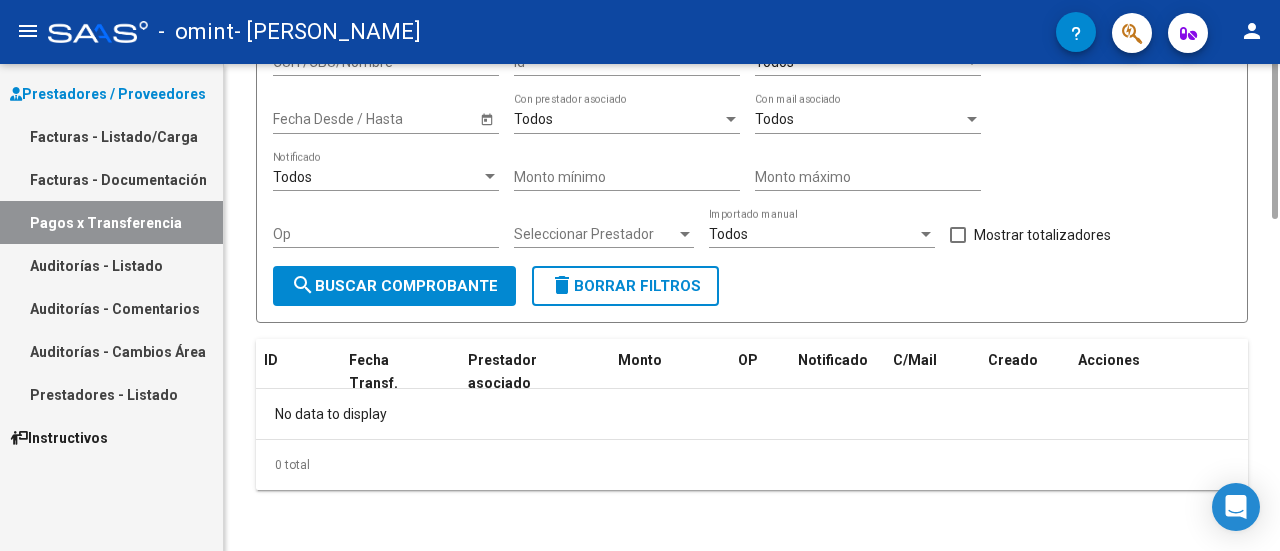scroll, scrollTop: 0, scrollLeft: 0, axis: both 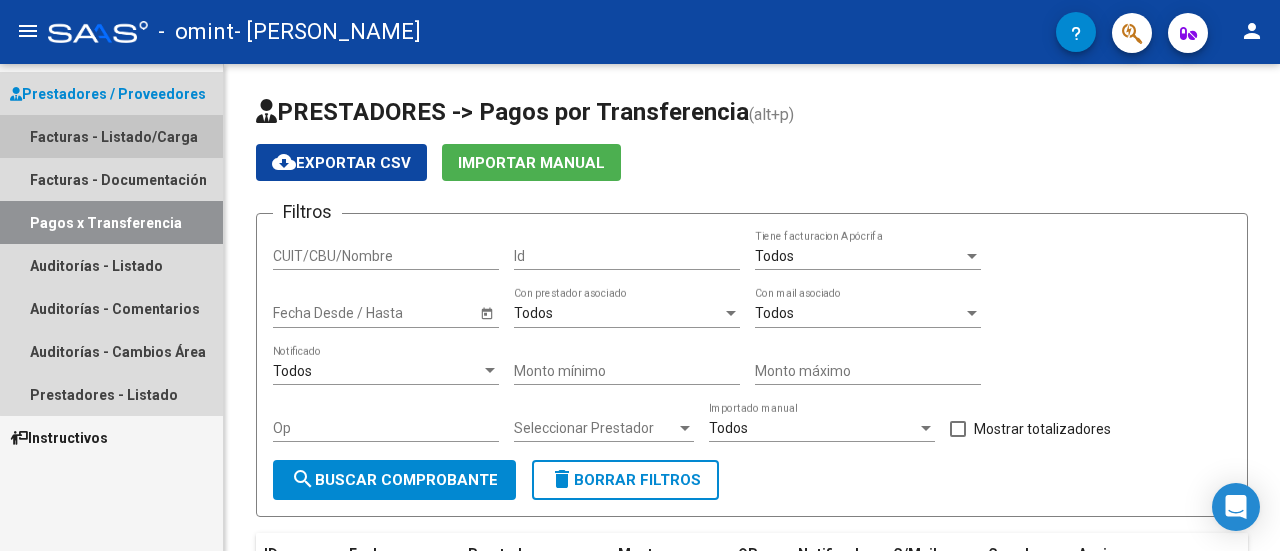 click on "Facturas - Listado/Carga" at bounding box center [111, 136] 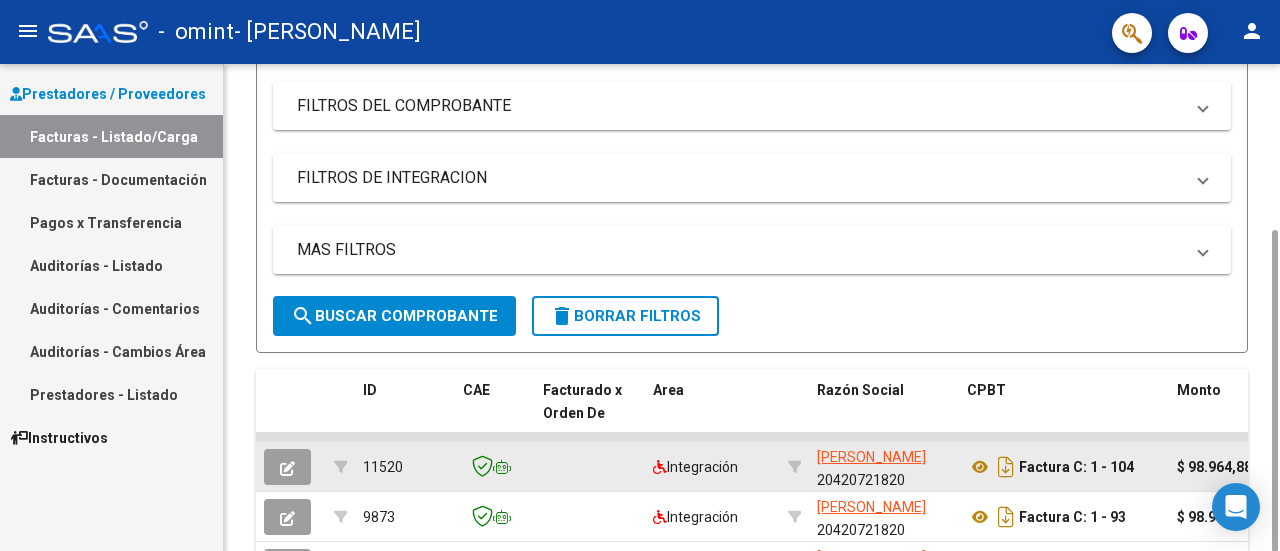 scroll, scrollTop: 526, scrollLeft: 0, axis: vertical 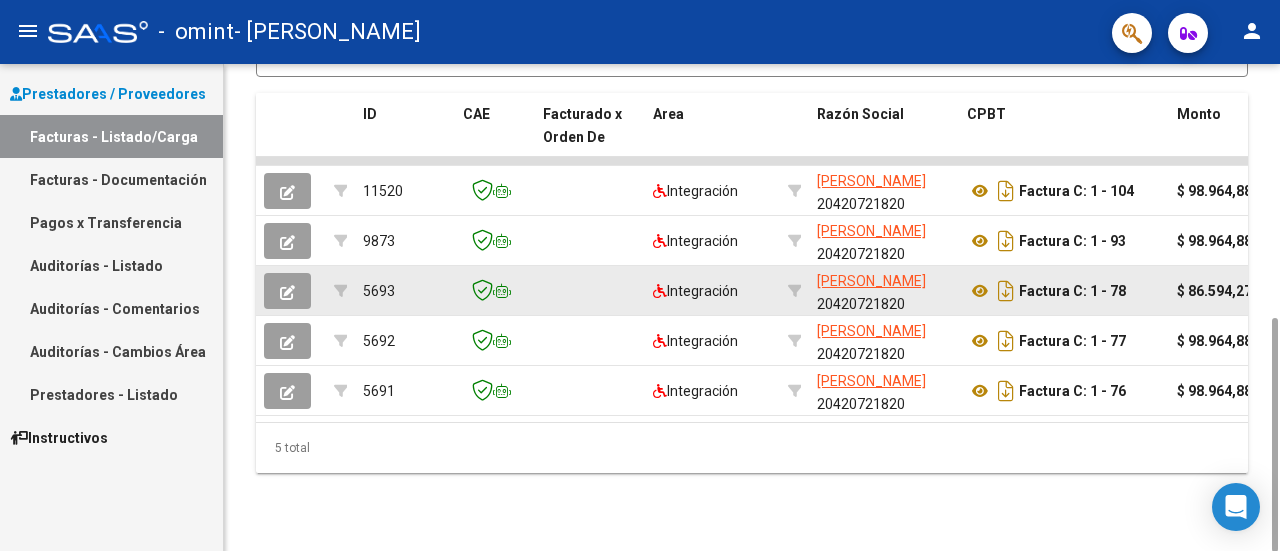 click 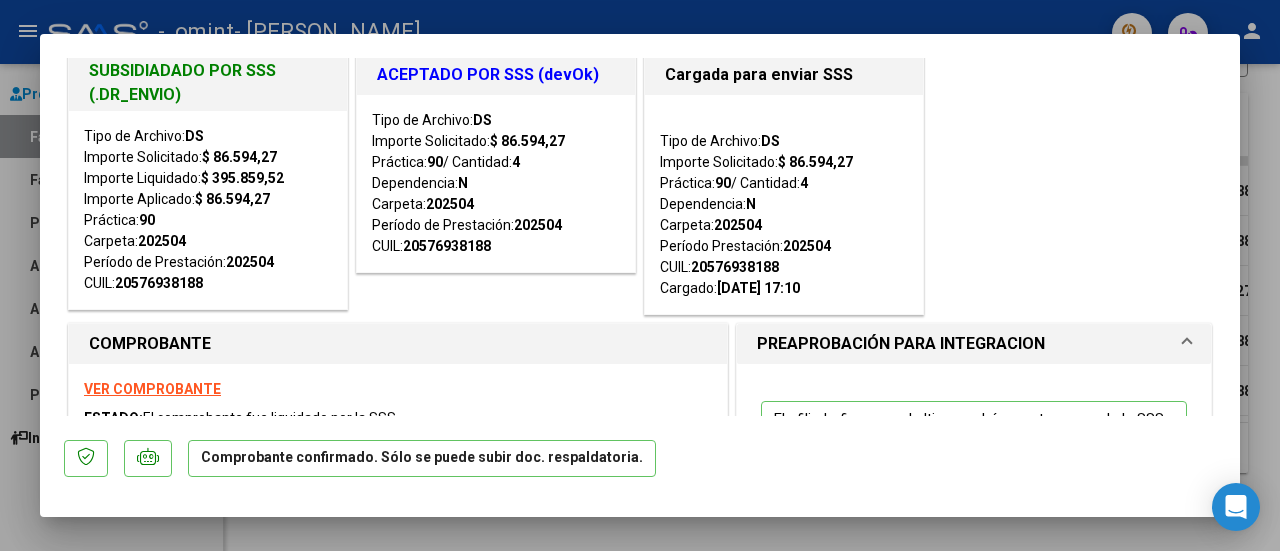 scroll, scrollTop: 0, scrollLeft: 0, axis: both 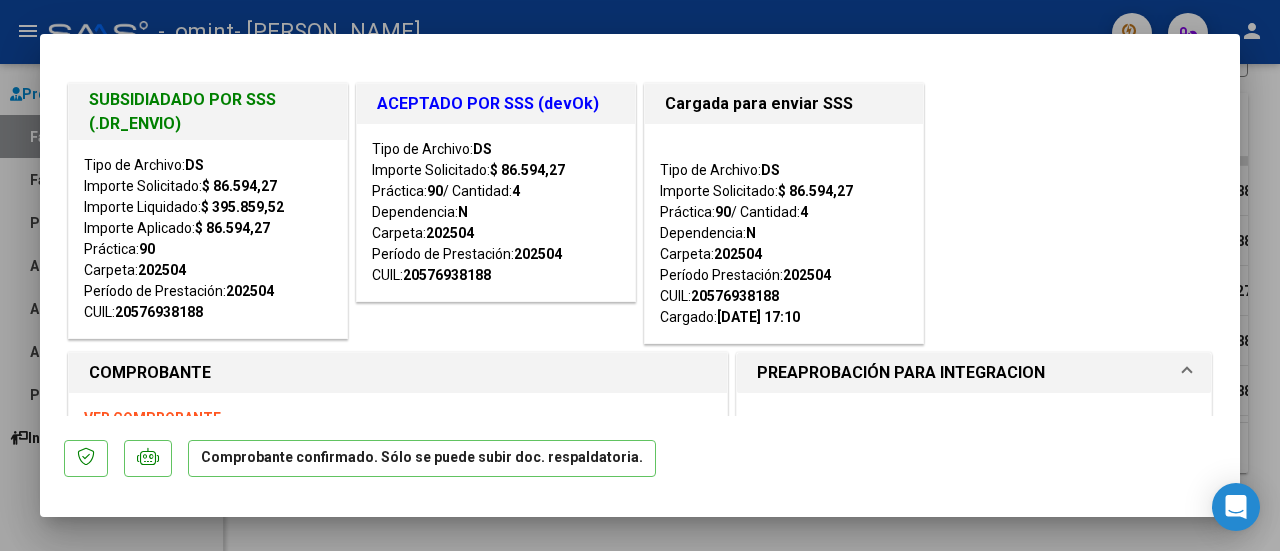 click on "SUBSIDIADADO POR SSS (.DR_ENVIO)  Tipo de Archivo:  DS  Importe Solicitado:  $ 86.594,27  Importe Liquidado:  $ 395.859,52  Importe Aplicado:  $ 86.594,27  Práctica:  90  Carpeta:  202504  Período de Prestación:  202504  CUIL:  20576938188 ACEPTADO POR SSS (devOk)  Tipo de Archivo:  DS  Importe Solicitado:  $ 86.594,27  Práctica:  90  / Cantidad:  4  Dependencia:  N  Carpeta:  202504  Período de Prestación:  202504  CUIL:  20576938188 Cargada para enviar SSS  Tipo de Archivo:  DS  Importe Solicitado:  $ 86.594,27  Práctica:  90  / Cantidad:  4  Dependencia:  N  Carpeta:  202504  Período Prestación:  202504  CUIL:  20576938188  Cargado:  [DATE] 17:10" at bounding box center [640, 213] 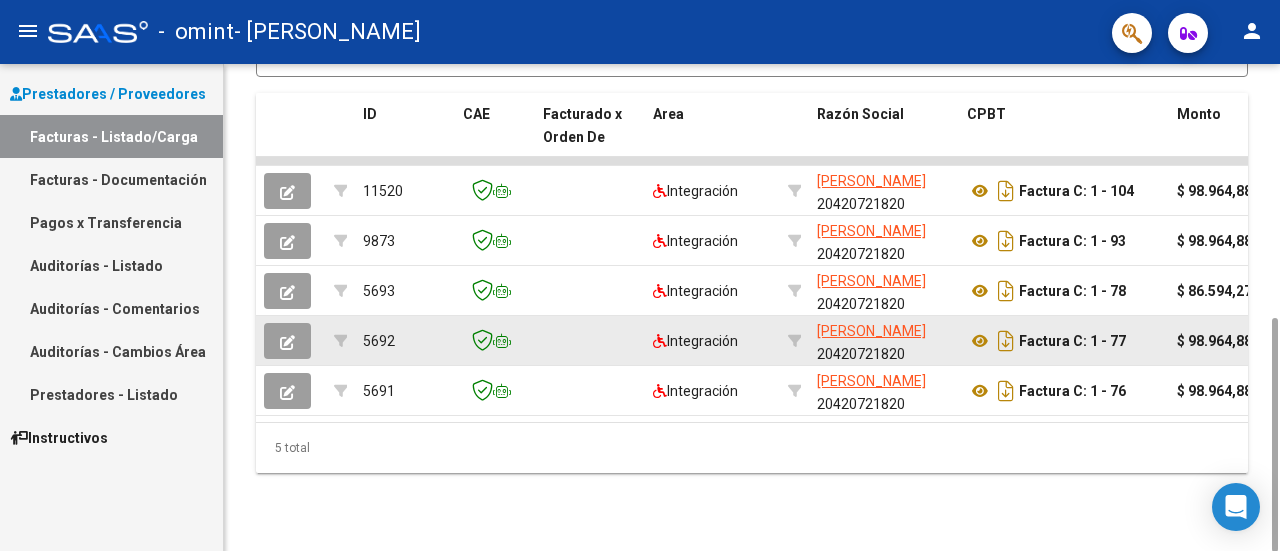 click 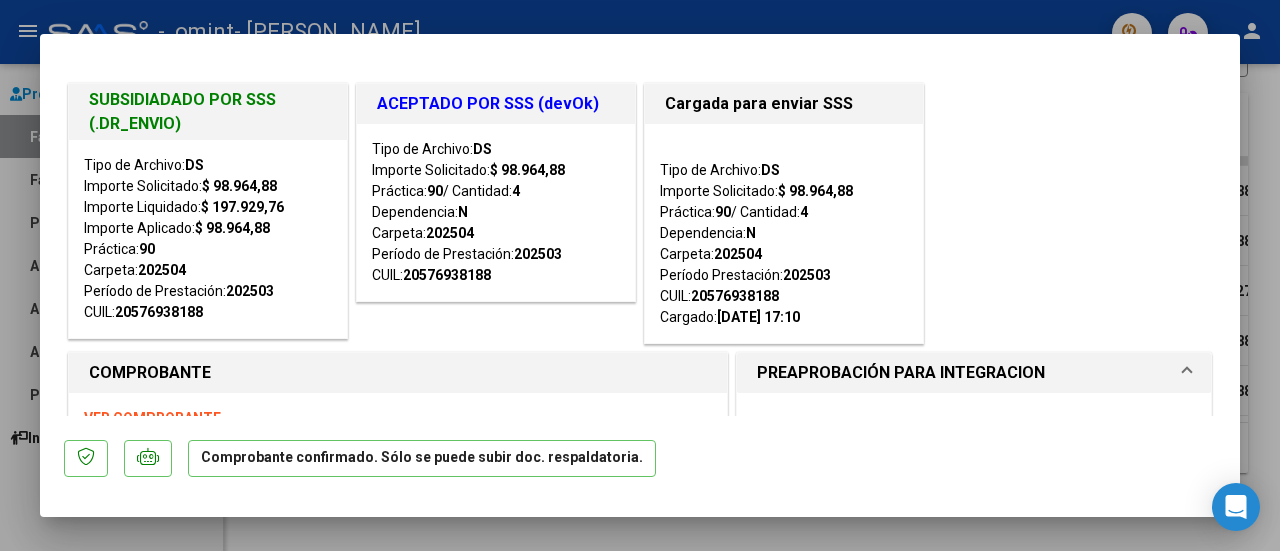 click at bounding box center (640, 275) 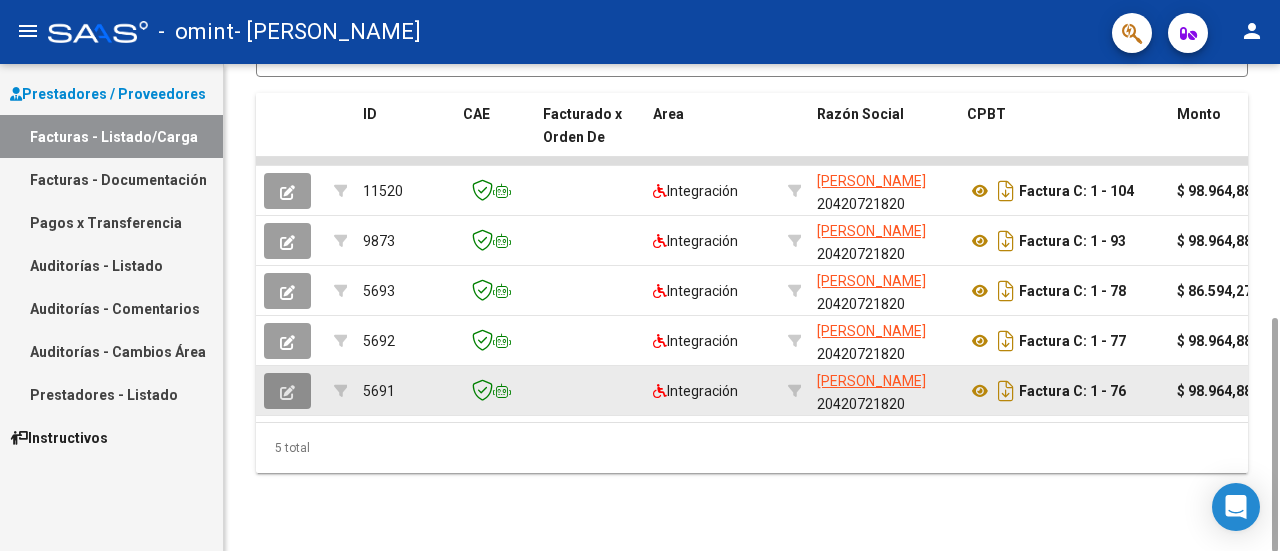 click 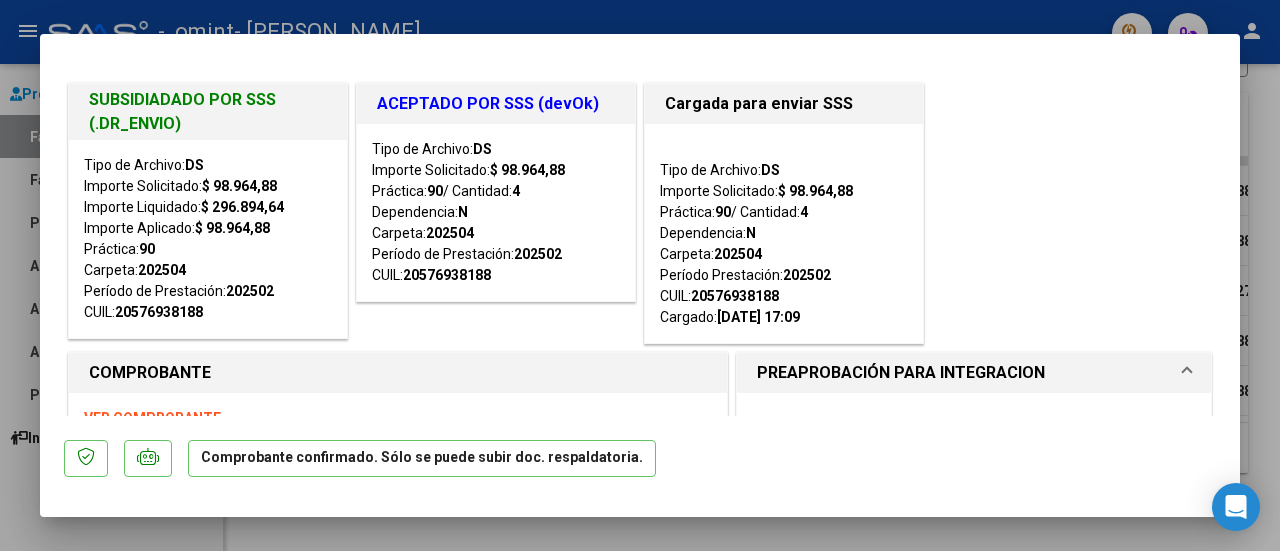 click on "SUBSIDIADADO POR SSS (.DR_ENVIO)  Tipo de Archivo:  DS  Importe Solicitado:  $ 98.964,88  Importe Liquidado:  $ 296.894,64  Importe Aplicado:  $ 98.964,88  Práctica:  90  Carpeta:  202504  Período de Prestación:  202502  CUIL:  20576938188 ACEPTADO POR SSS (devOk)  Tipo de Archivo:  DS  Importe Solicitado:  $ 98.964,88  Práctica:  90  / Cantidad:  4  Dependencia:  N  Carpeta:  202504  Período de Prestación:  202502  CUIL:  20576938188 Cargada para enviar SSS  Tipo de Archivo:  DS  Importe Solicitado:  $ 98.964,88  Práctica:  90  / Cantidad:  4  Dependencia:  N  Carpeta:  202504  Período Prestación:  202502  CUIL:  20576938188  Cargado:  [DATE] 17:09 COMPROBANTE VER COMPROBANTE       ESTADO:   El comprobante fue liquidado por la SSS.  DATOS DEL COMPROBANTE CUIT  *   20-42072182-0 Ingresar CUIT  ANALISIS PRESTADOR  [PERSON_NAME] [PERSON_NAME]  Area destinado * Integración Seleccionar Area Período de Prestación (sólo integración):  202502  Comprobante Tipo * Factura C *   1 *" at bounding box center [640, 275] 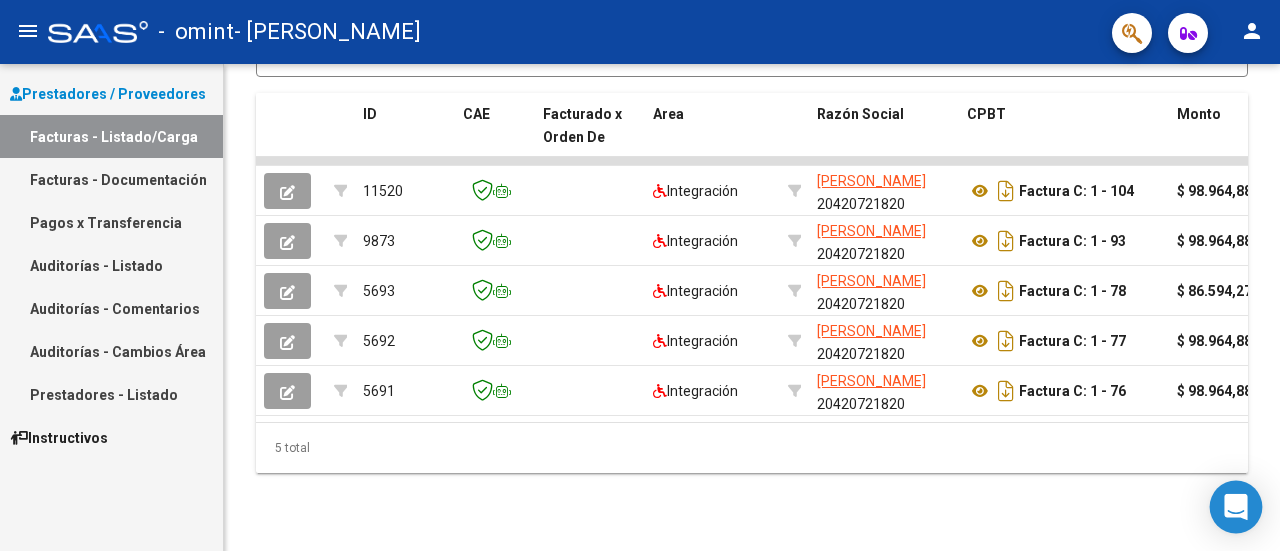 click 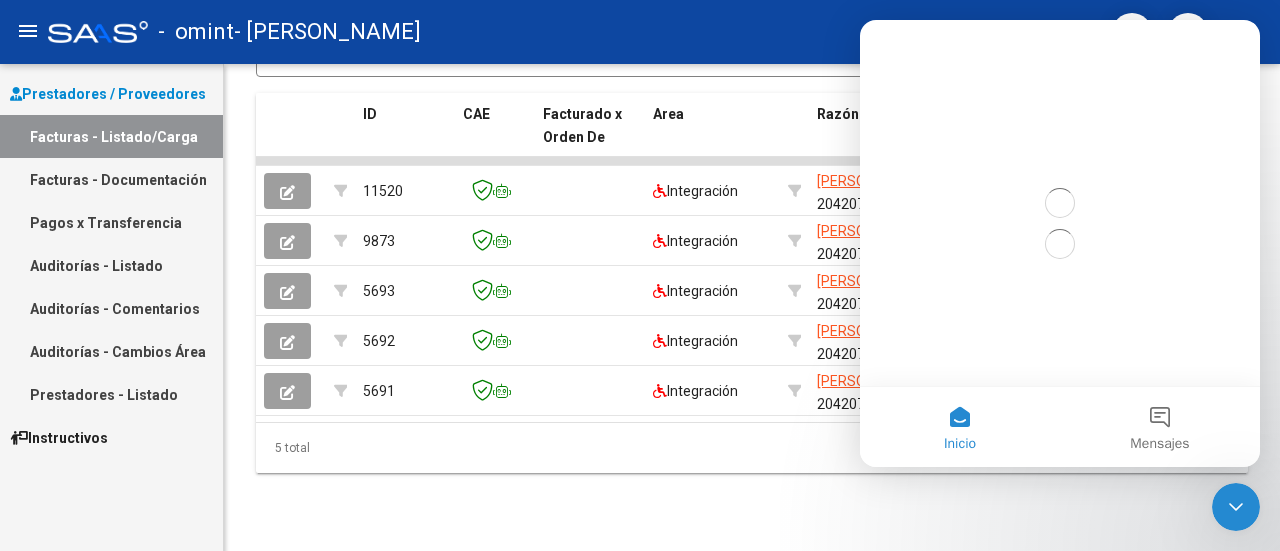 scroll, scrollTop: 0, scrollLeft: 0, axis: both 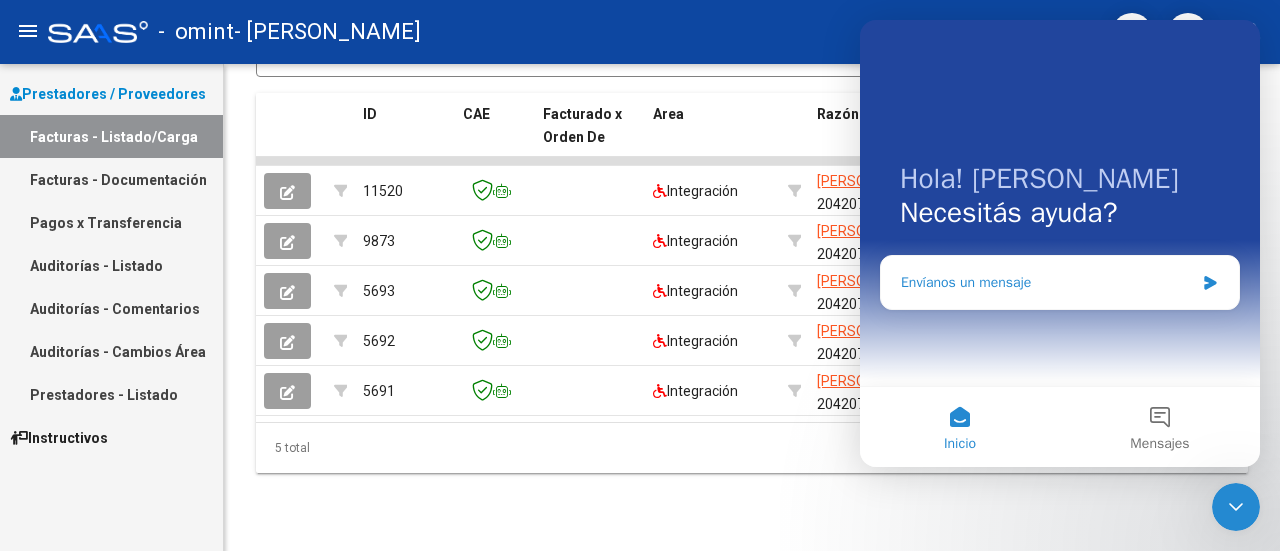 click on "Envíanos un mensaje" at bounding box center (1060, 282) 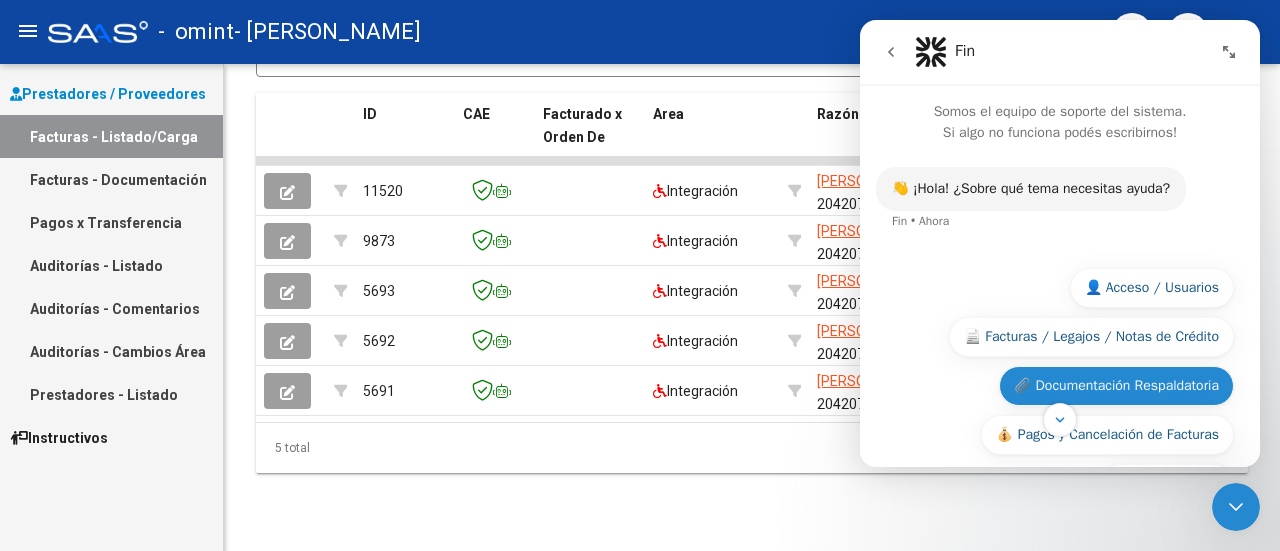 scroll, scrollTop: 68, scrollLeft: 0, axis: vertical 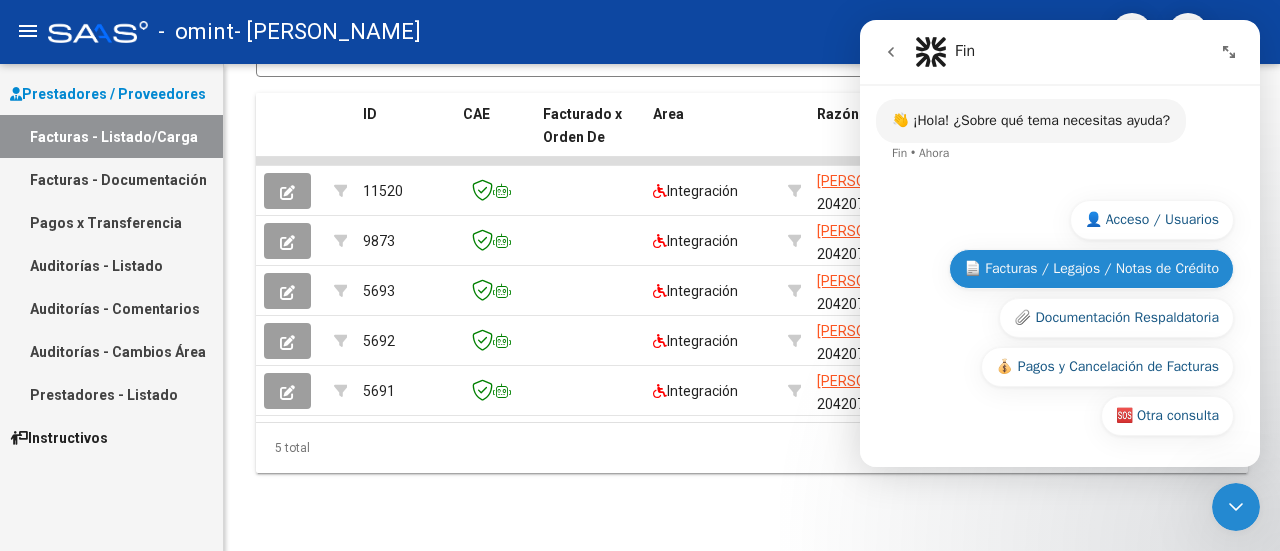 click on "📄 Facturas / Legajos / Notas de Crédito" at bounding box center (1091, 269) 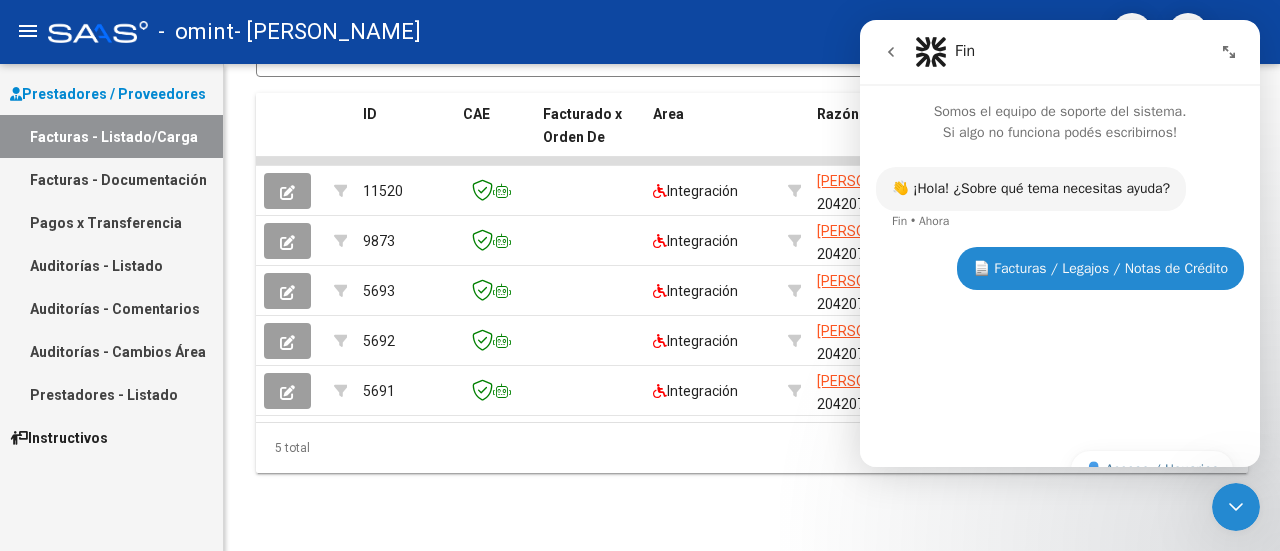 scroll, scrollTop: 0, scrollLeft: 0, axis: both 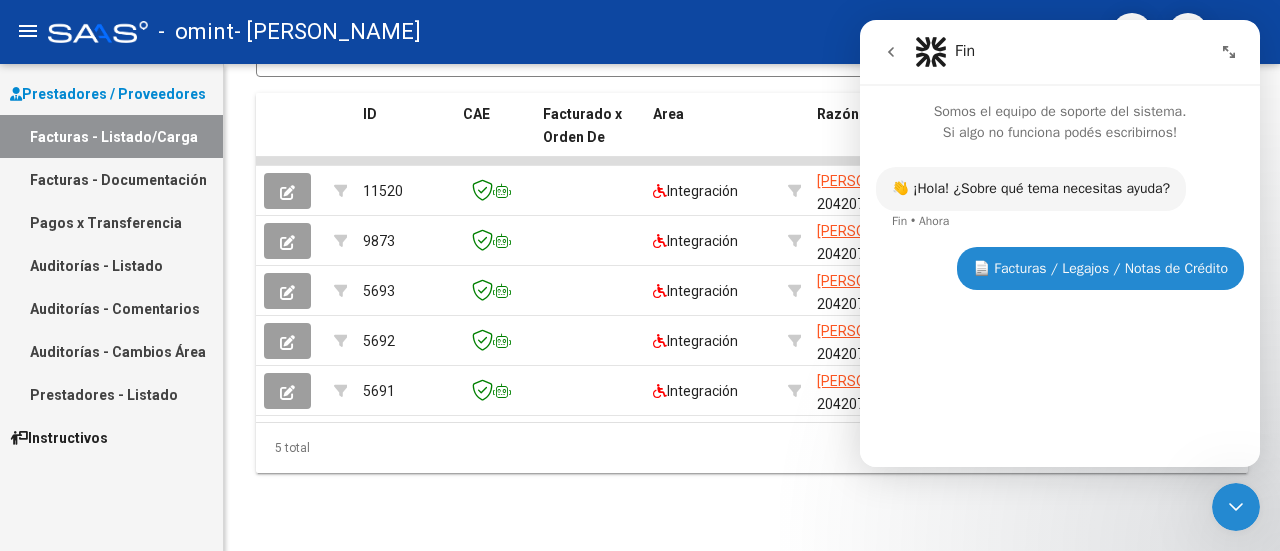 click on "👋 ¡Hola! ¿Sobre qué tema necesitas ayuda? Fin    •   Ahora 📄 Facturas / Legajos / Notas de Crédito    •   [GEOGRAPHIC_DATA]" at bounding box center (1060, 296) 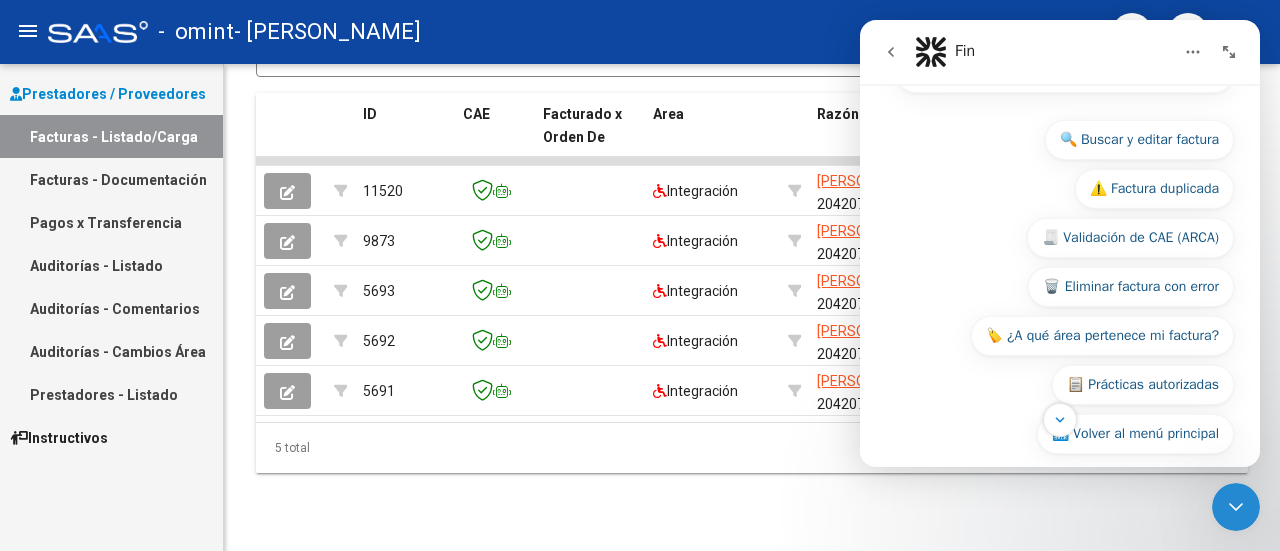scroll, scrollTop: 440, scrollLeft: 0, axis: vertical 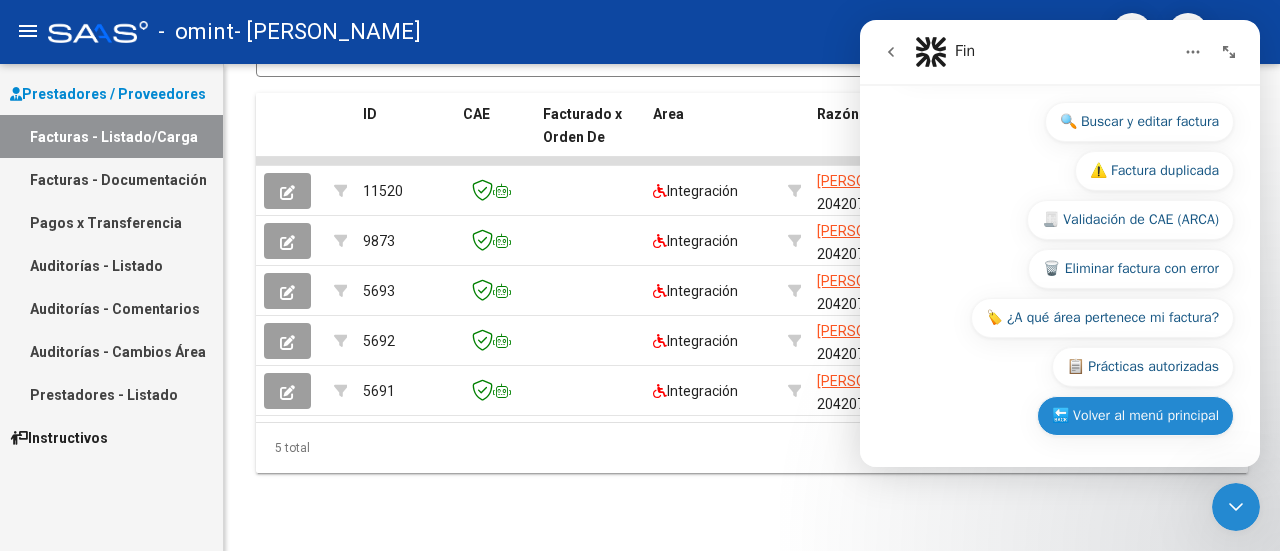 click on "🔙 Volver al menú principal" at bounding box center (1135, 416) 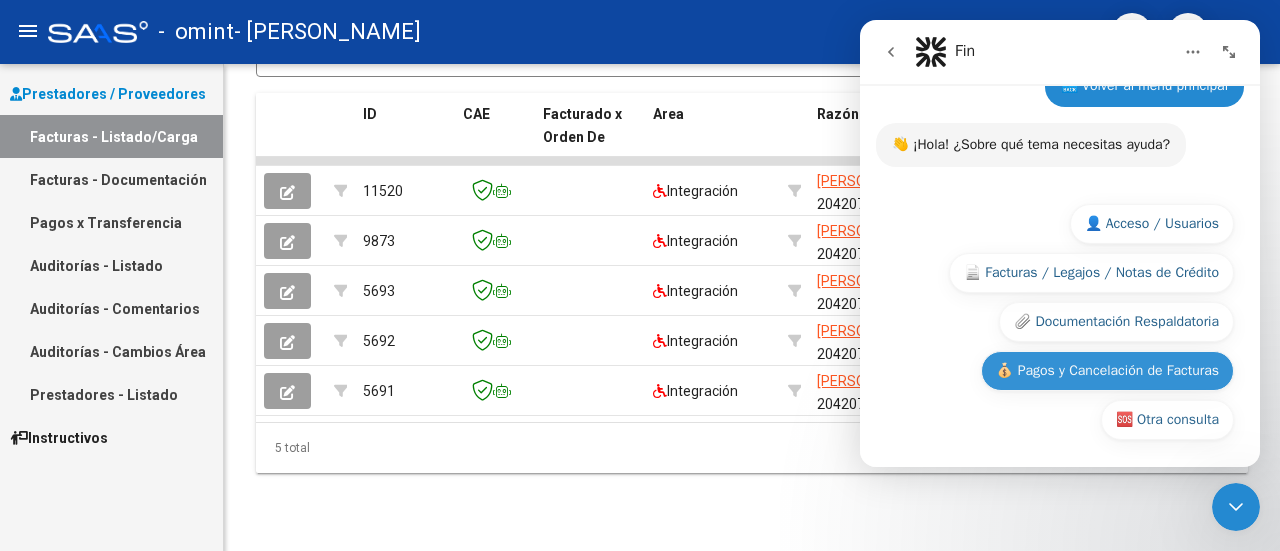 scroll, scrollTop: 345, scrollLeft: 0, axis: vertical 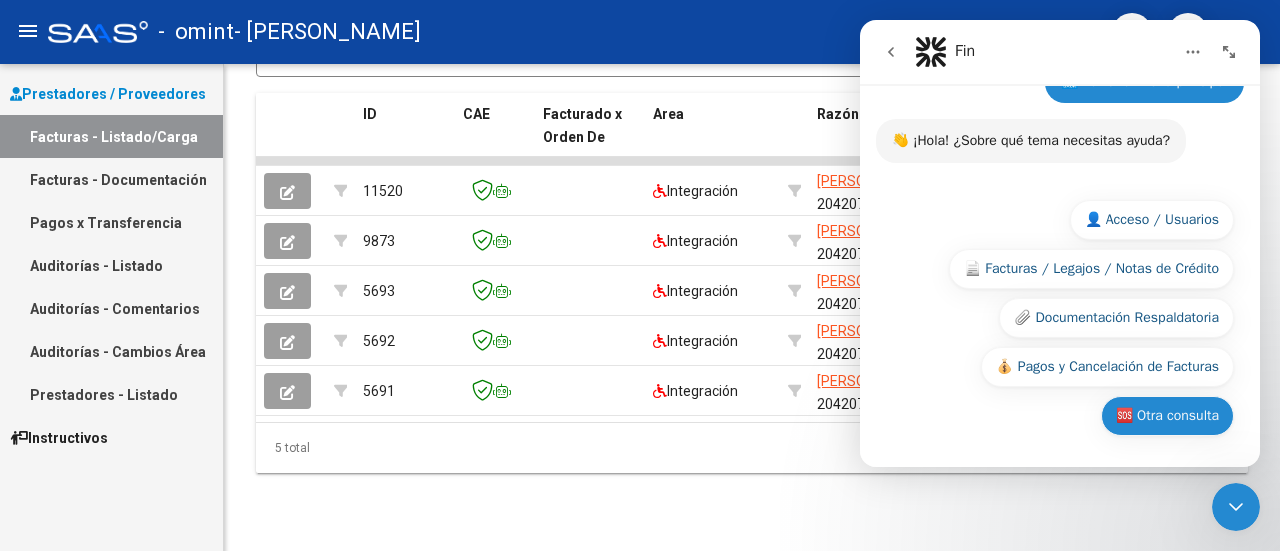 click on "🆘 Otra consulta" at bounding box center (1167, 416) 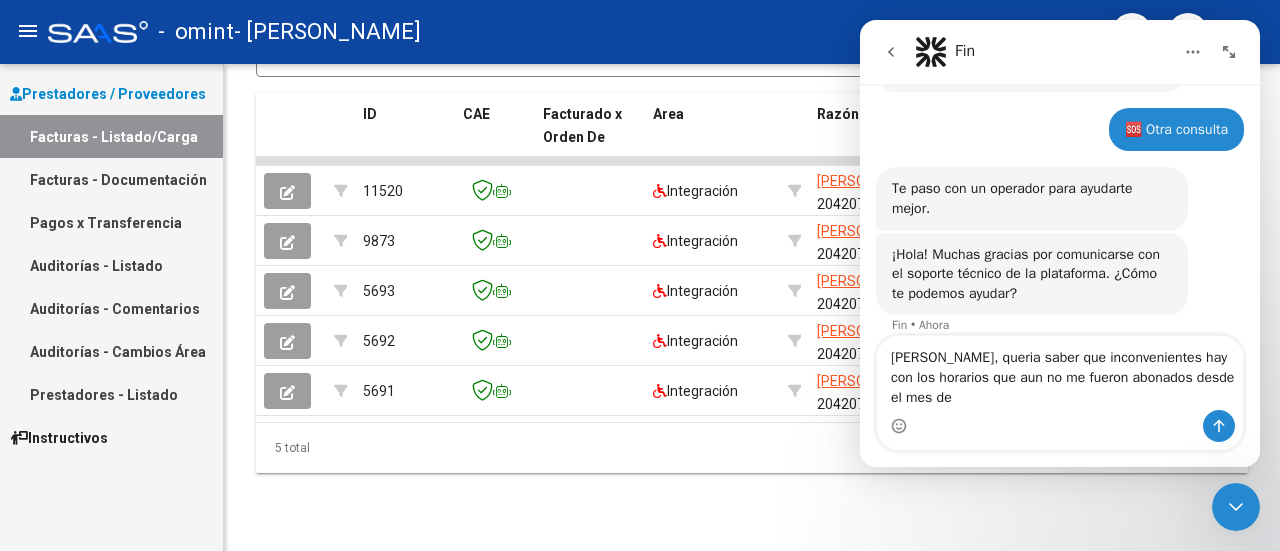 scroll, scrollTop: 436, scrollLeft: 0, axis: vertical 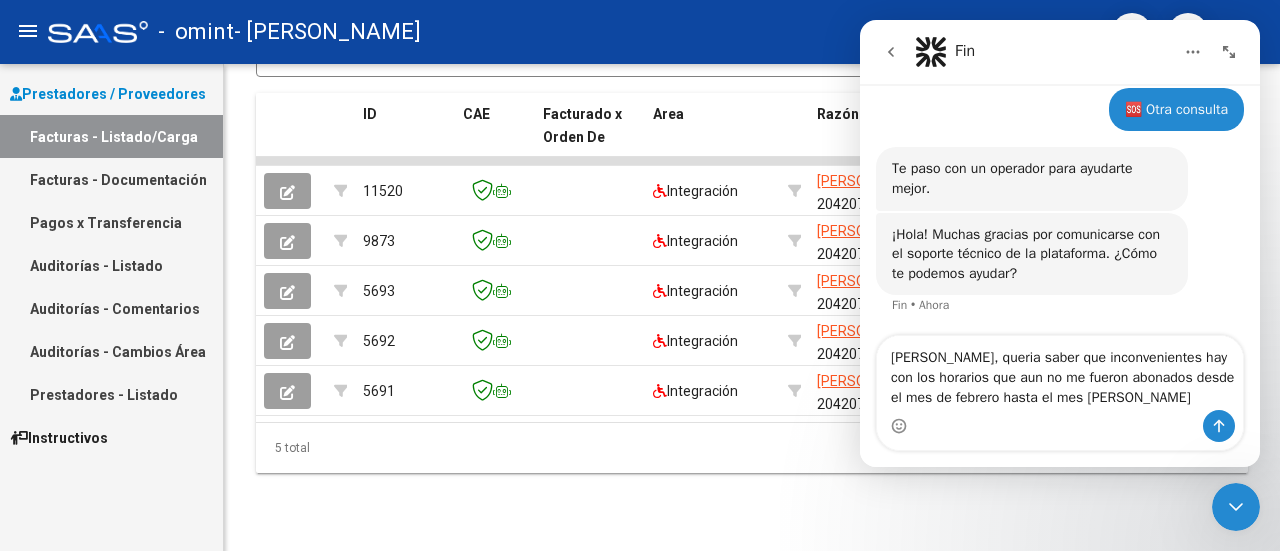 type on "[PERSON_NAME], queria saber que inconvenientes hay con los horarios que aun no me fueron abonados desde el mes de febrero hasta el mes [PERSON_NAME]" 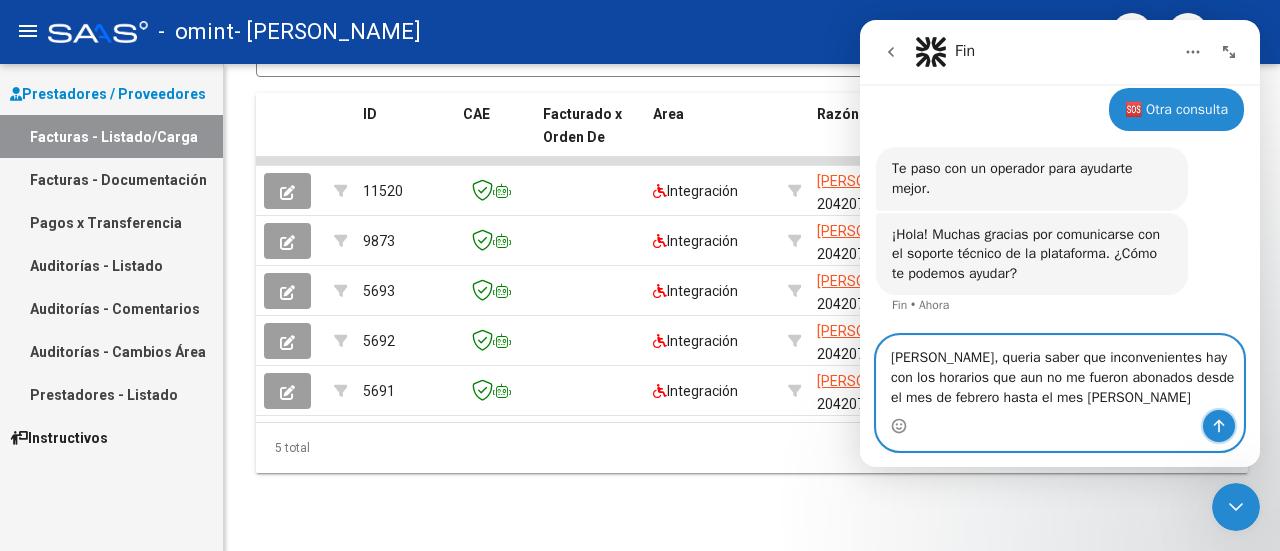 click 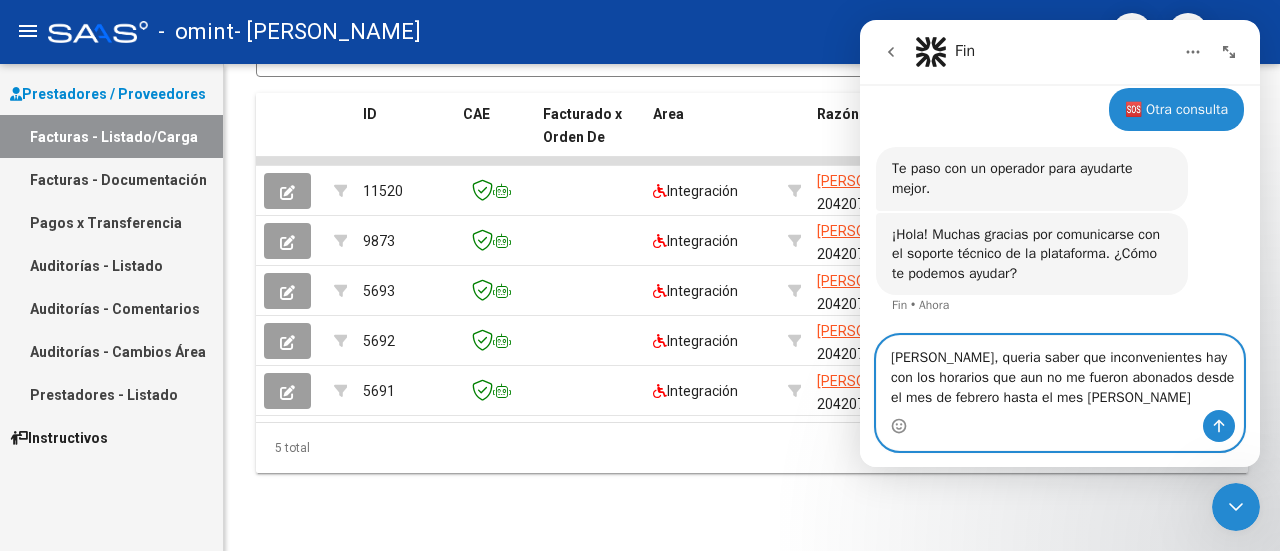 type 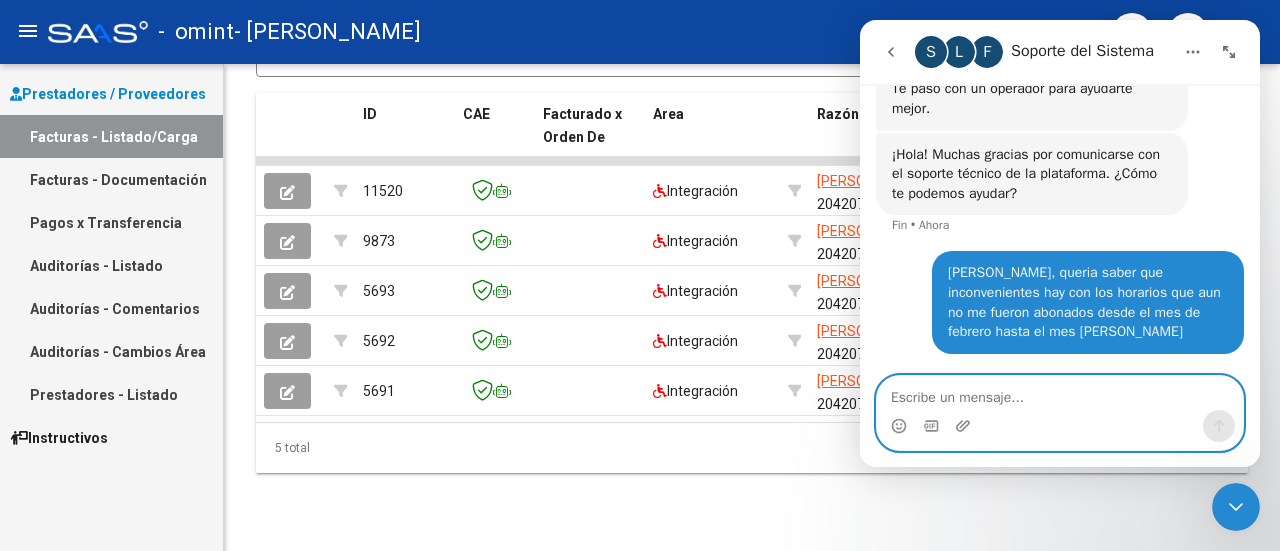 scroll, scrollTop: 514, scrollLeft: 0, axis: vertical 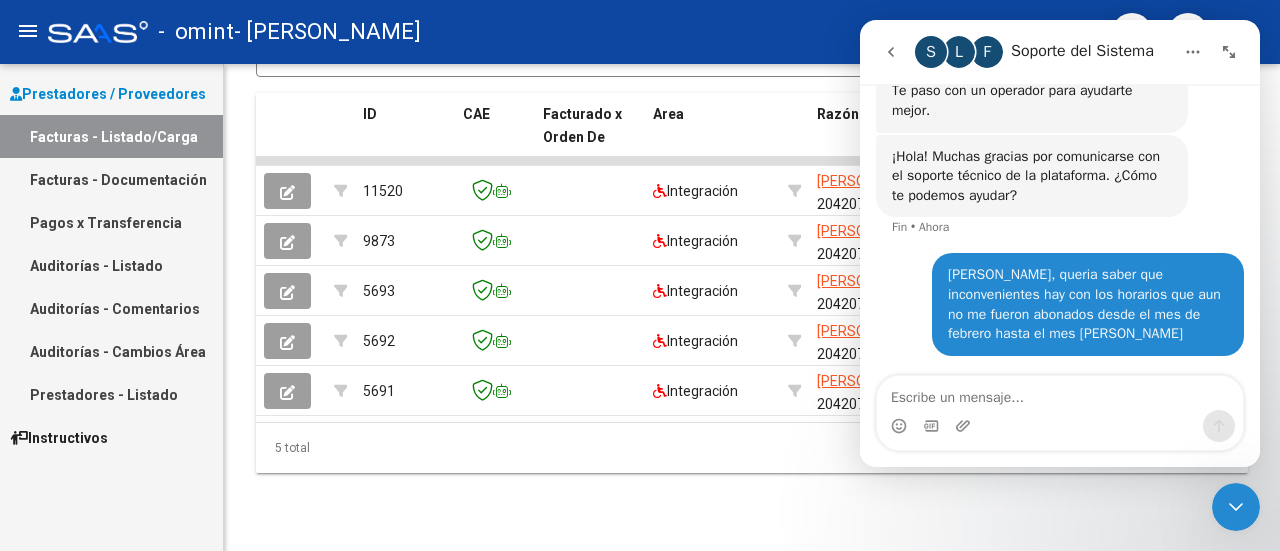 click 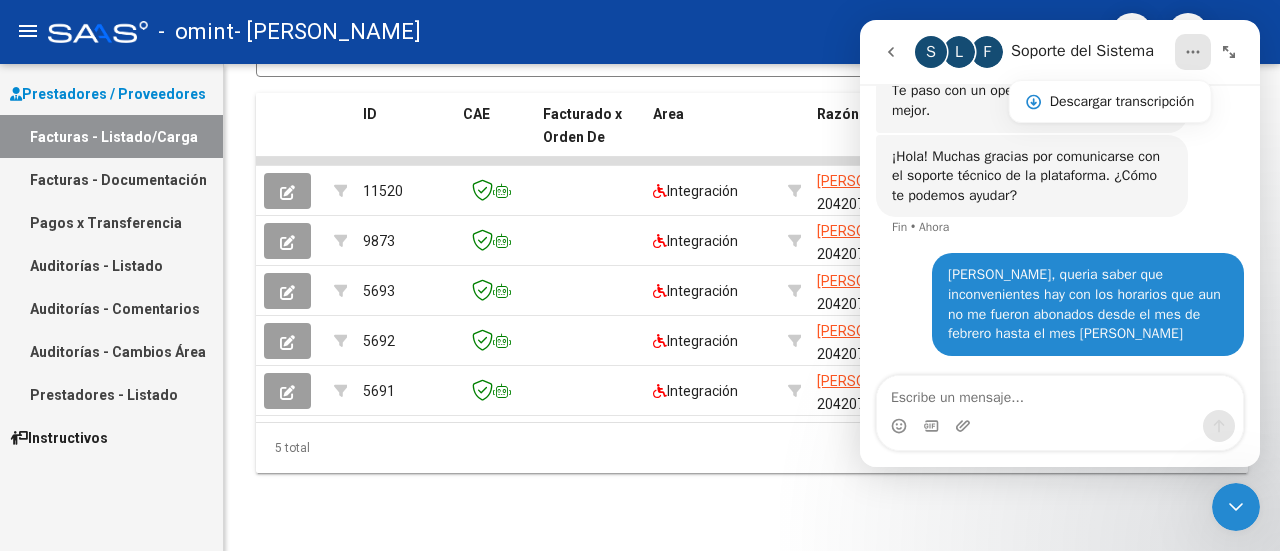 click 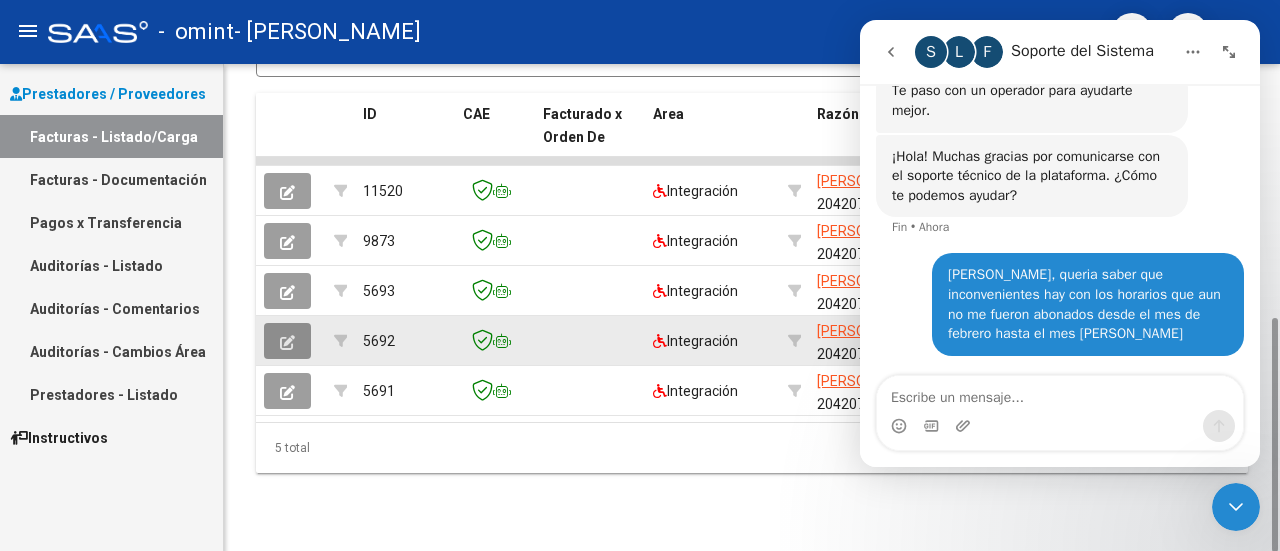click 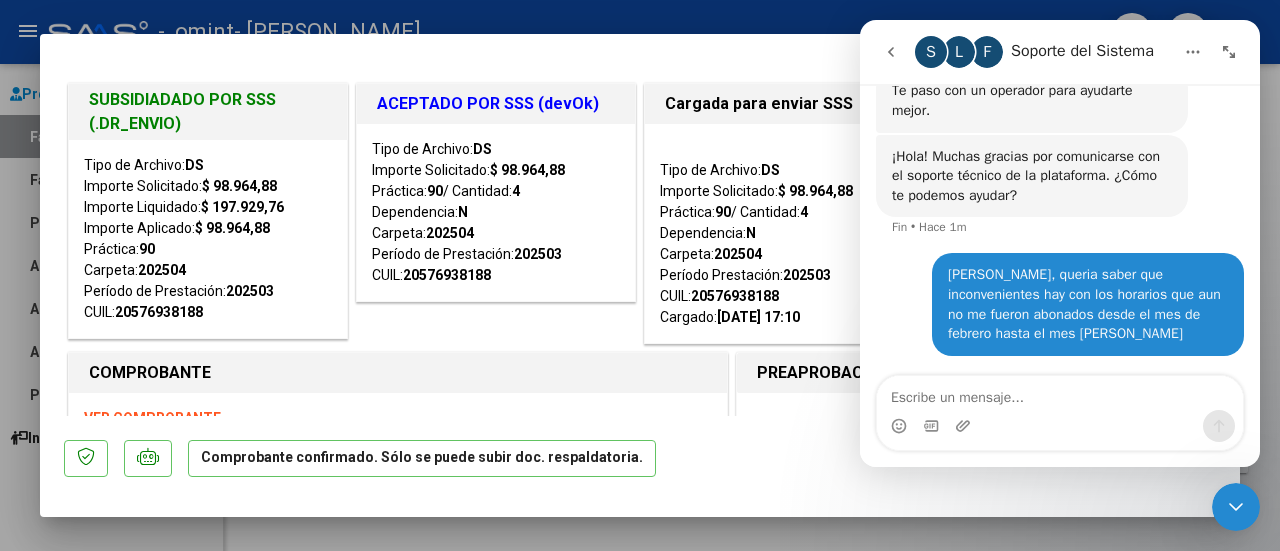 click 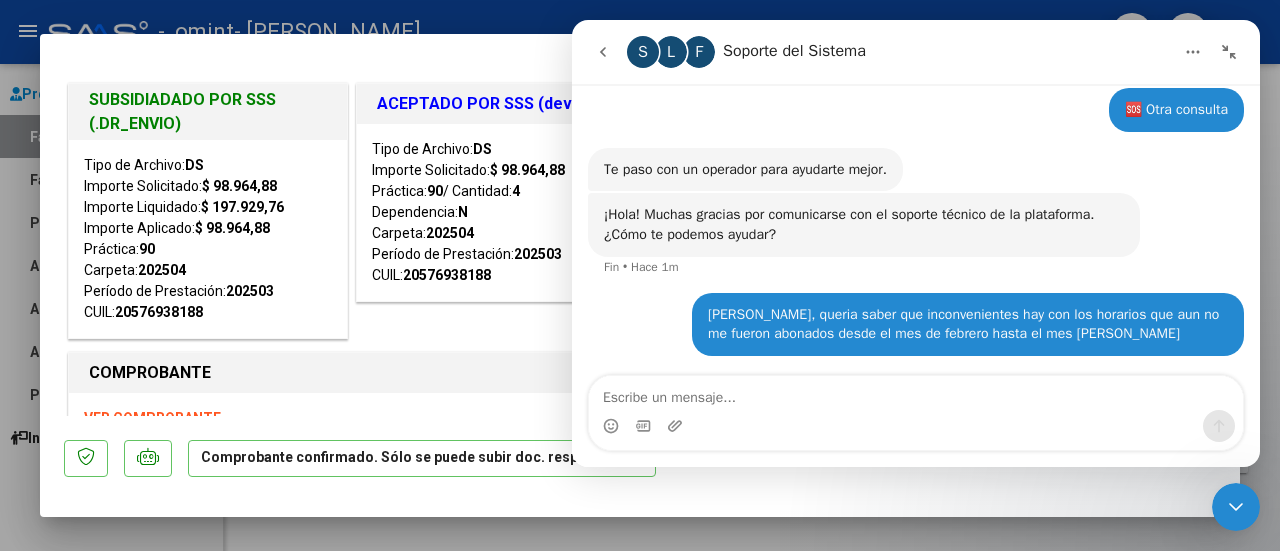 scroll, scrollTop: 472, scrollLeft: 0, axis: vertical 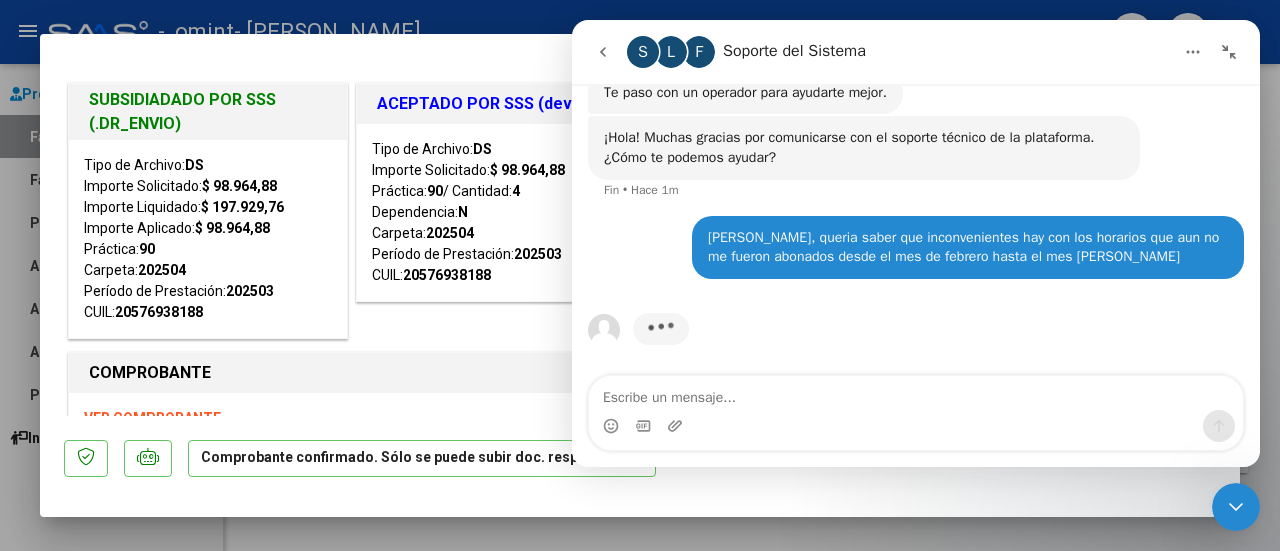 click on "S L F Soporte del Sistema" at bounding box center (900, 52) 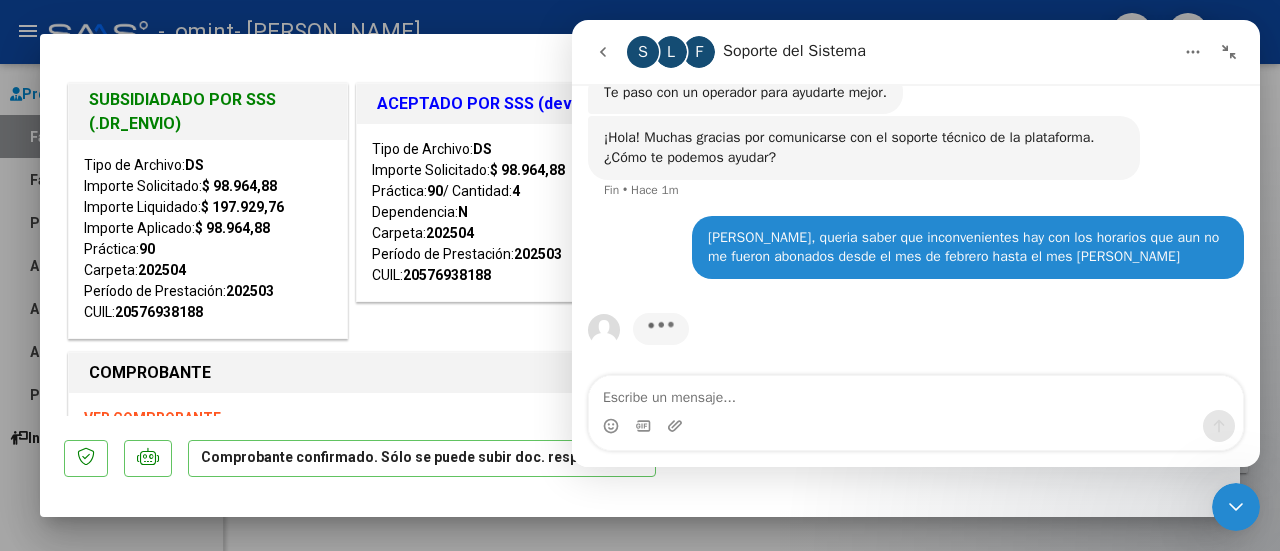 click 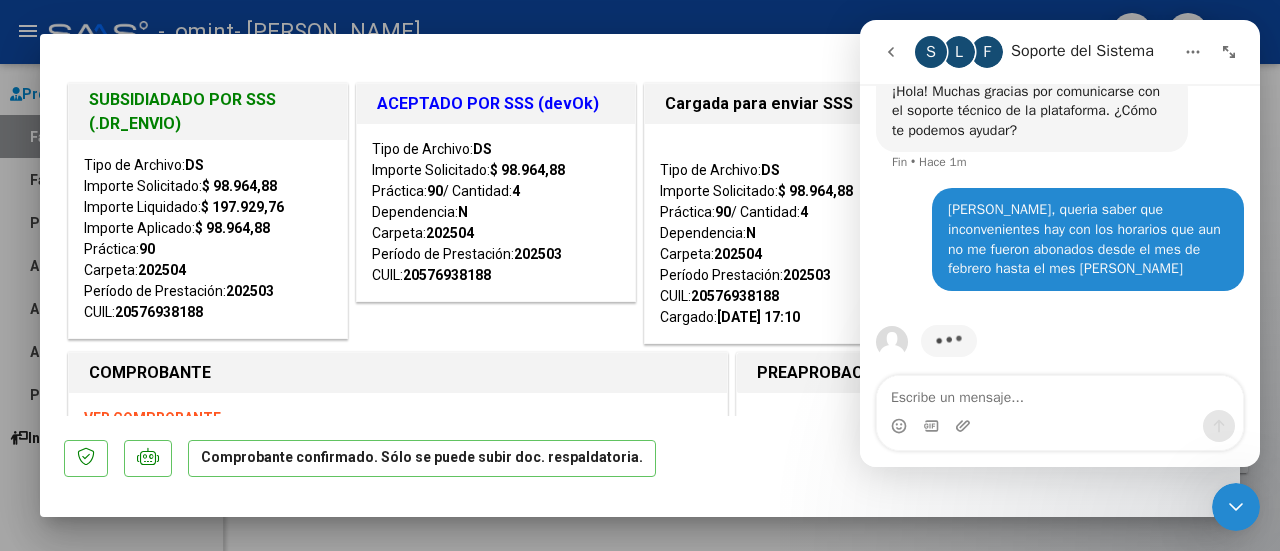 scroll, scrollTop: 591, scrollLeft: 0, axis: vertical 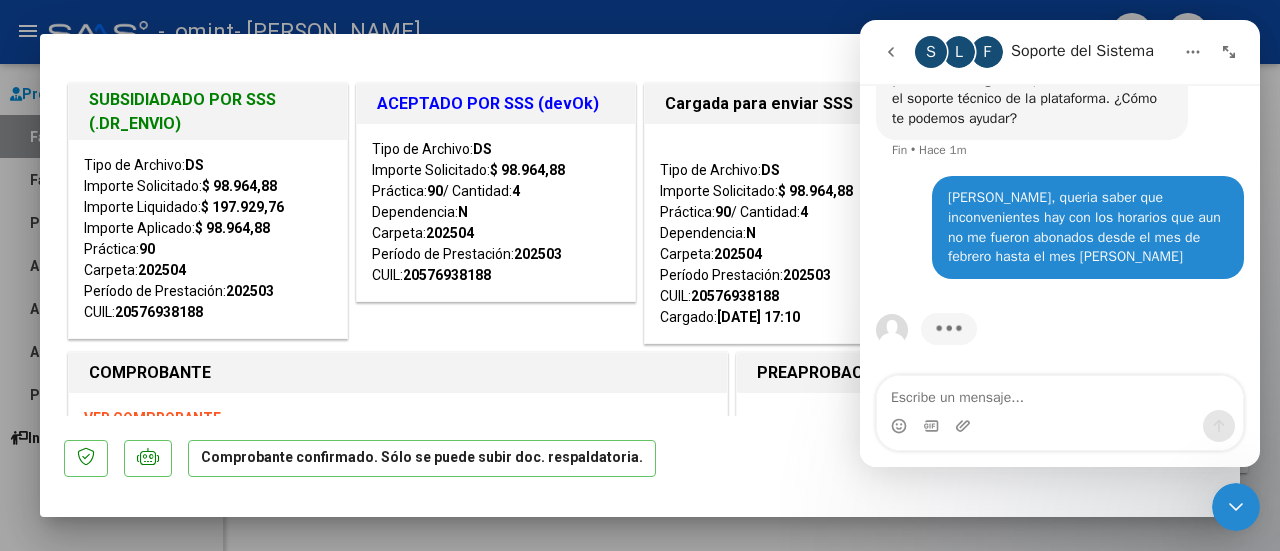 click on "COMPROBANTE" at bounding box center [398, 373] 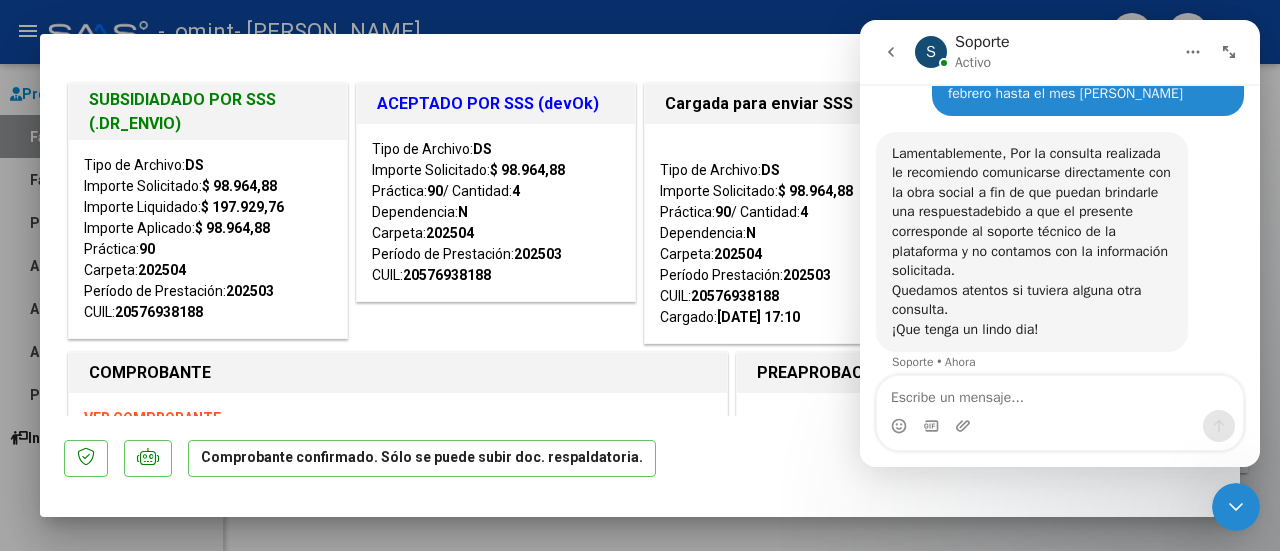 scroll, scrollTop: 750, scrollLeft: 0, axis: vertical 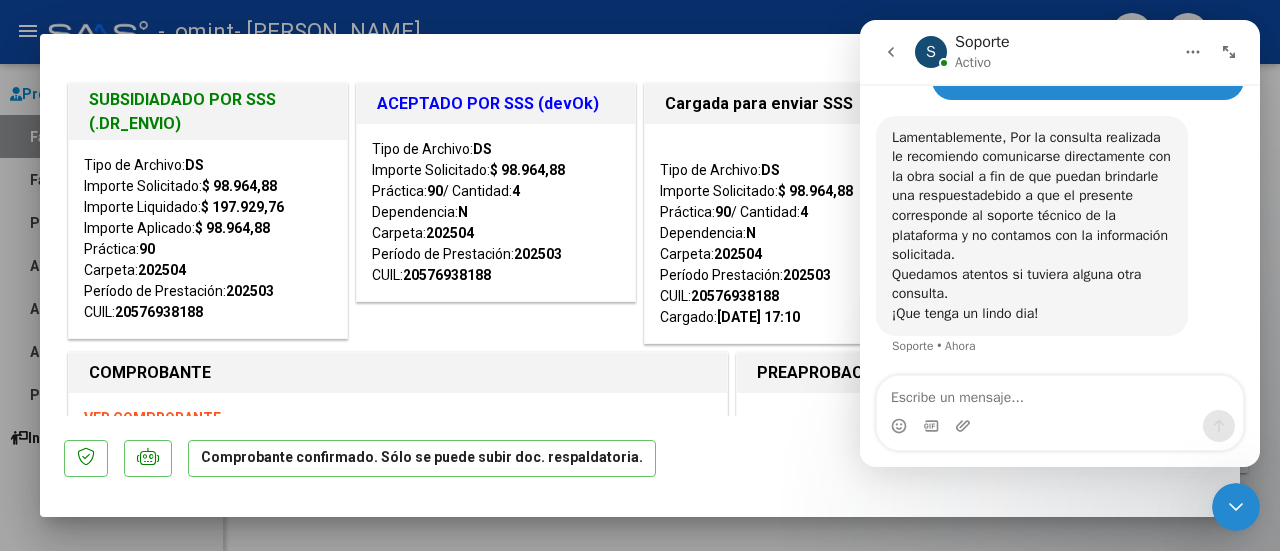 click at bounding box center (640, 275) 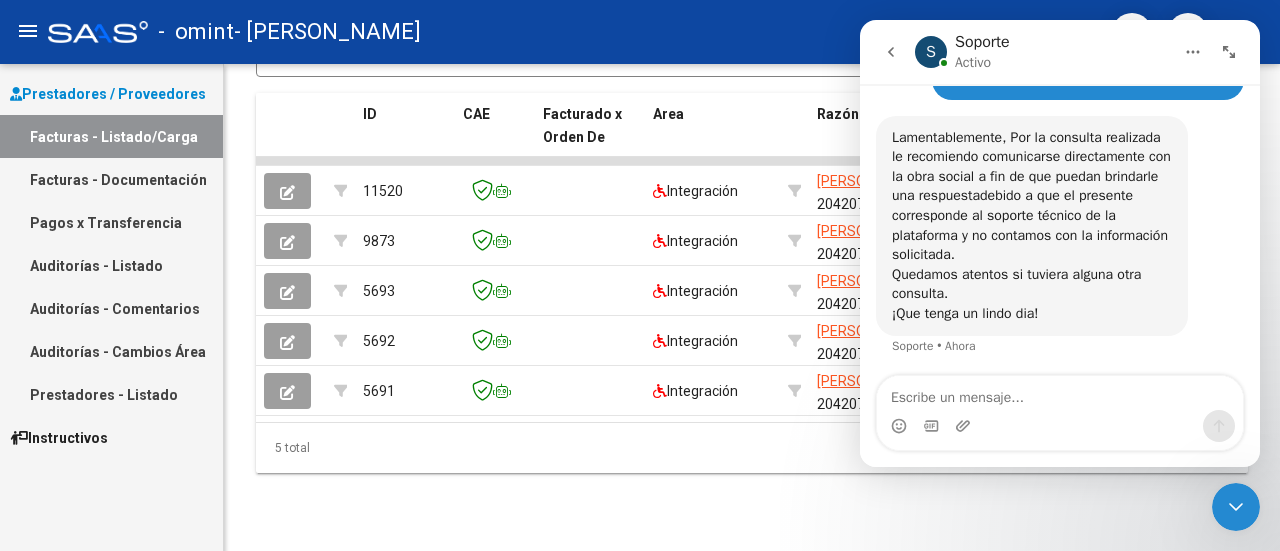 click 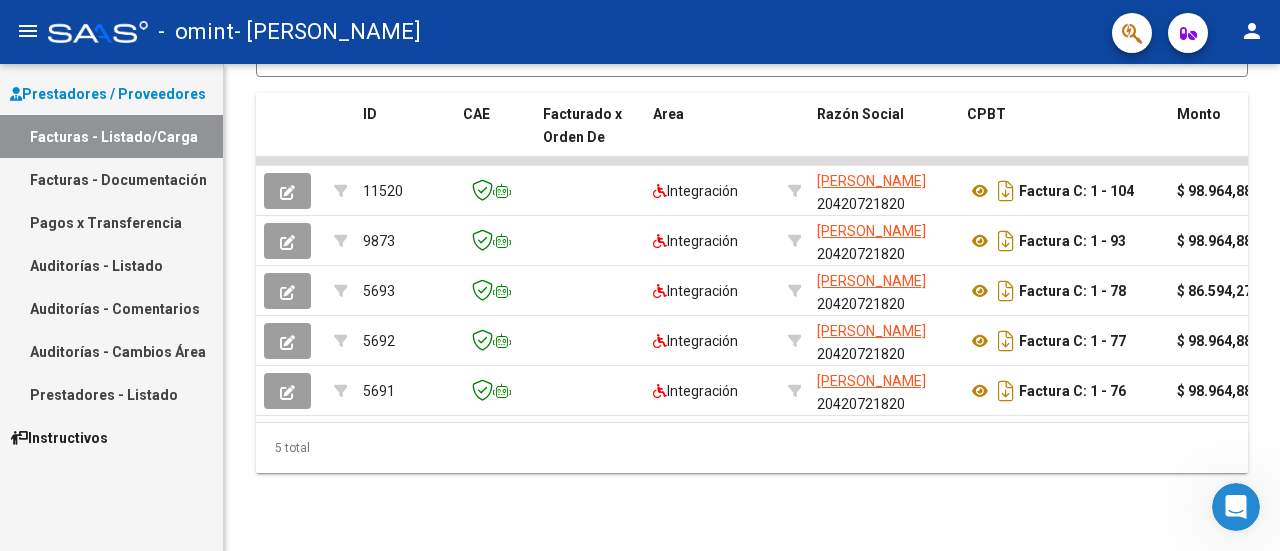 scroll, scrollTop: 0, scrollLeft: 0, axis: both 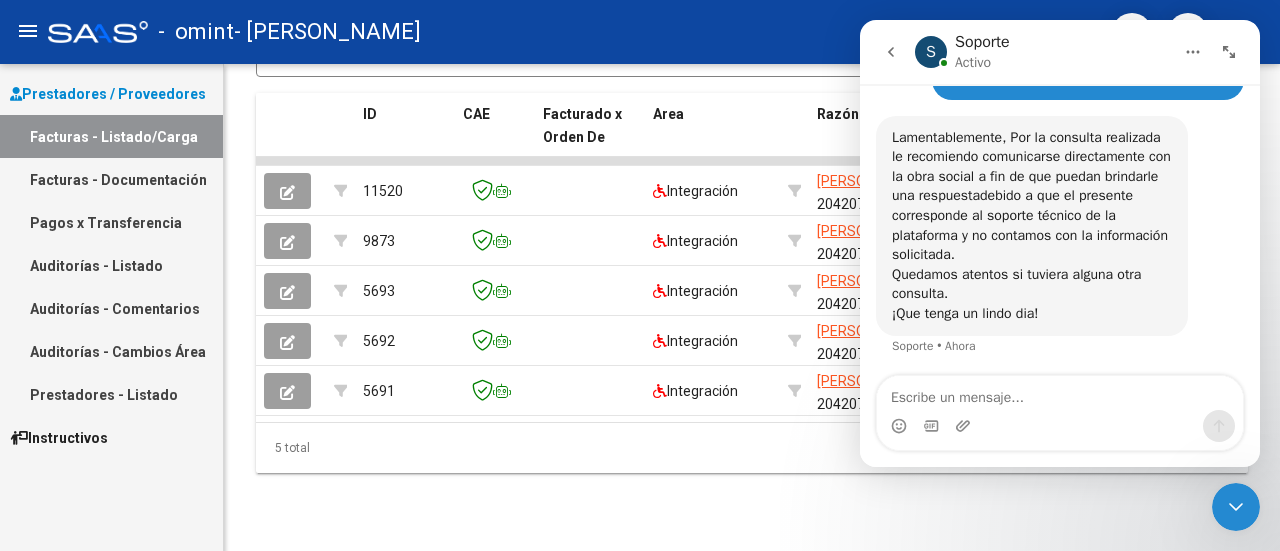 click 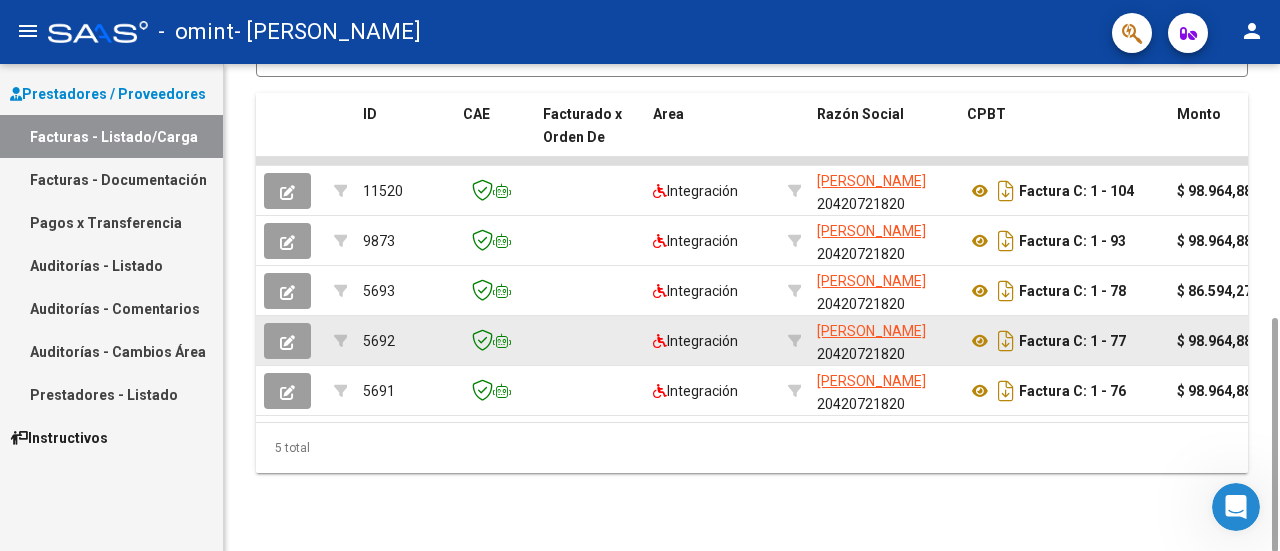 click 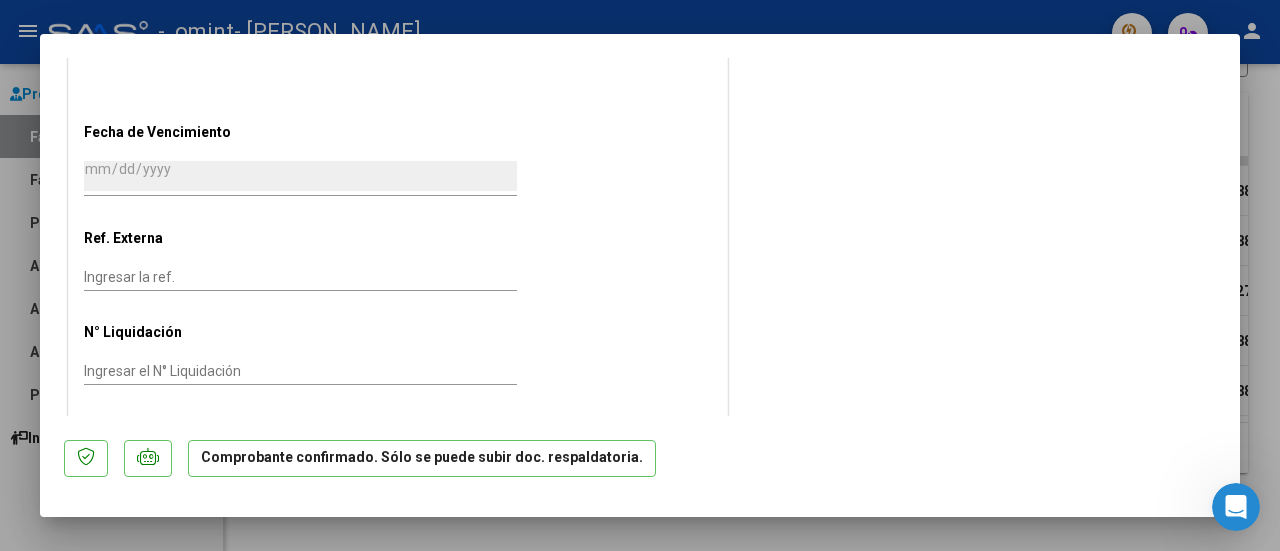 scroll, scrollTop: 1406, scrollLeft: 0, axis: vertical 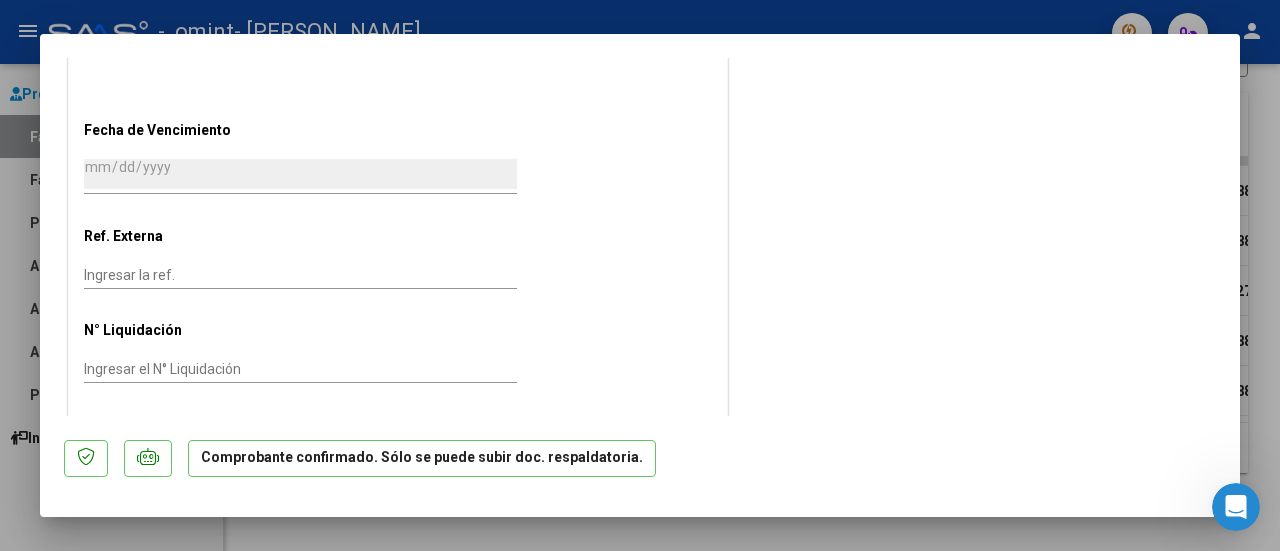 click at bounding box center (640, 275) 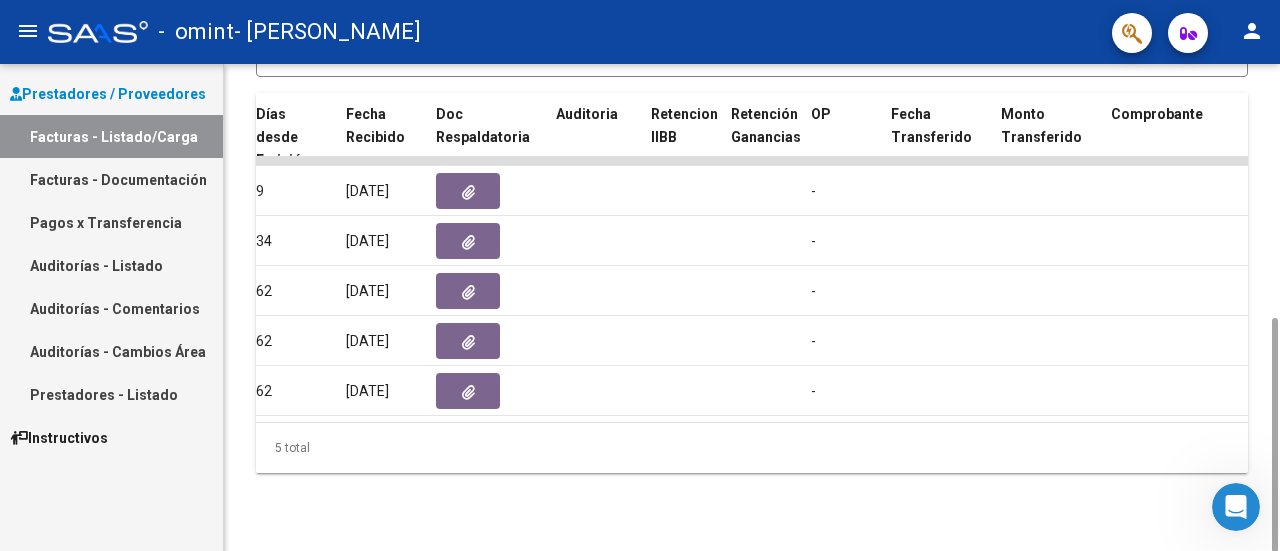 scroll, scrollTop: 0, scrollLeft: 1014, axis: horizontal 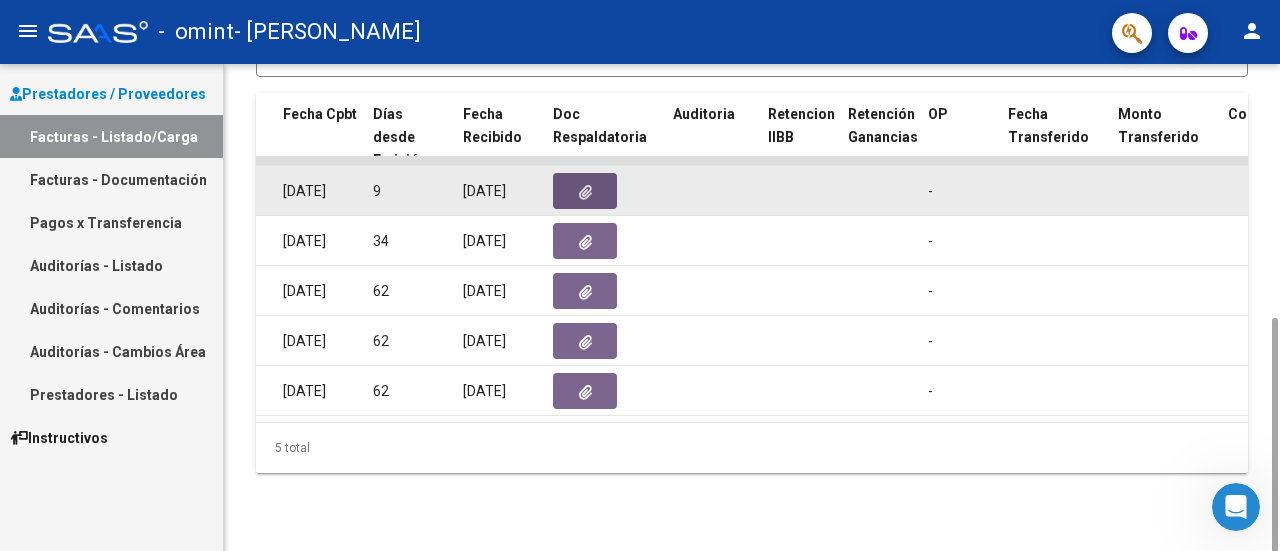 click 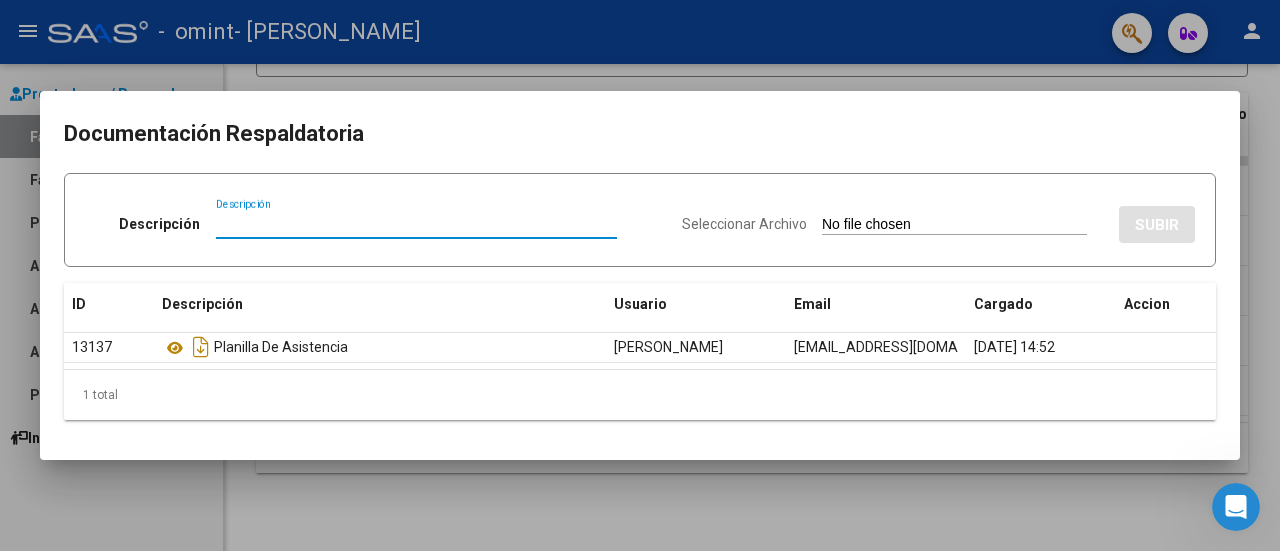 click at bounding box center [640, 275] 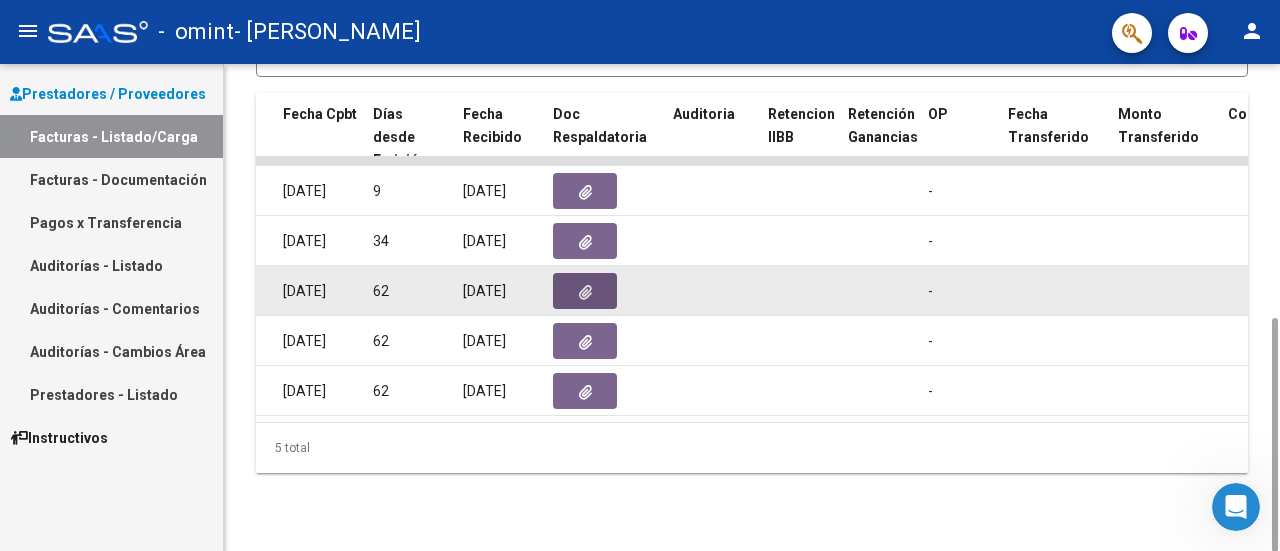 click 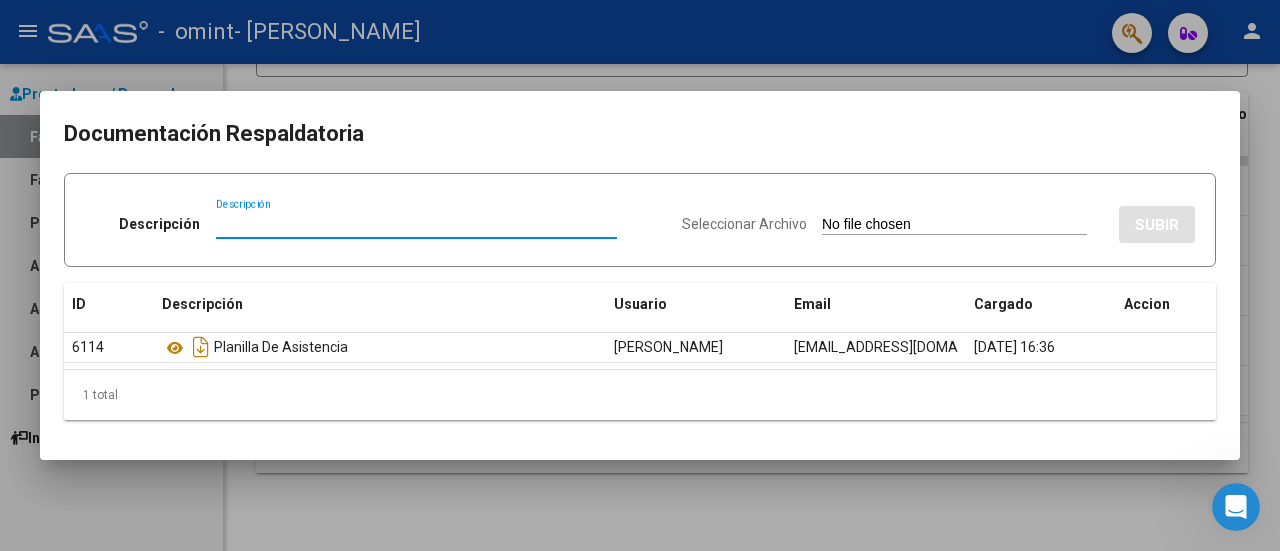 click at bounding box center (640, 275) 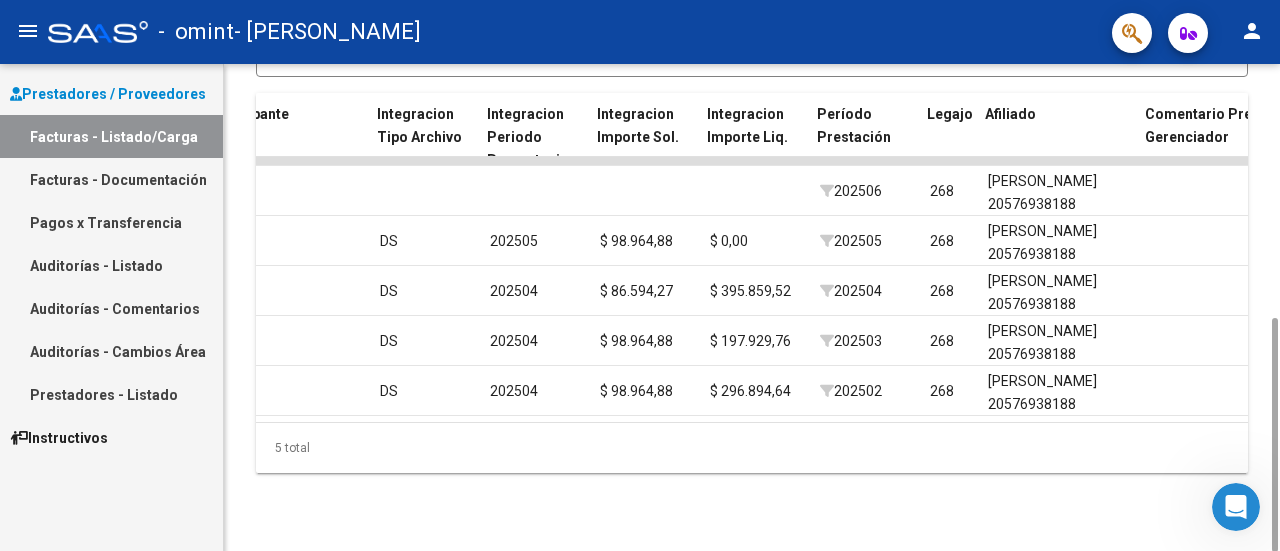 scroll, scrollTop: 0, scrollLeft: 2045, axis: horizontal 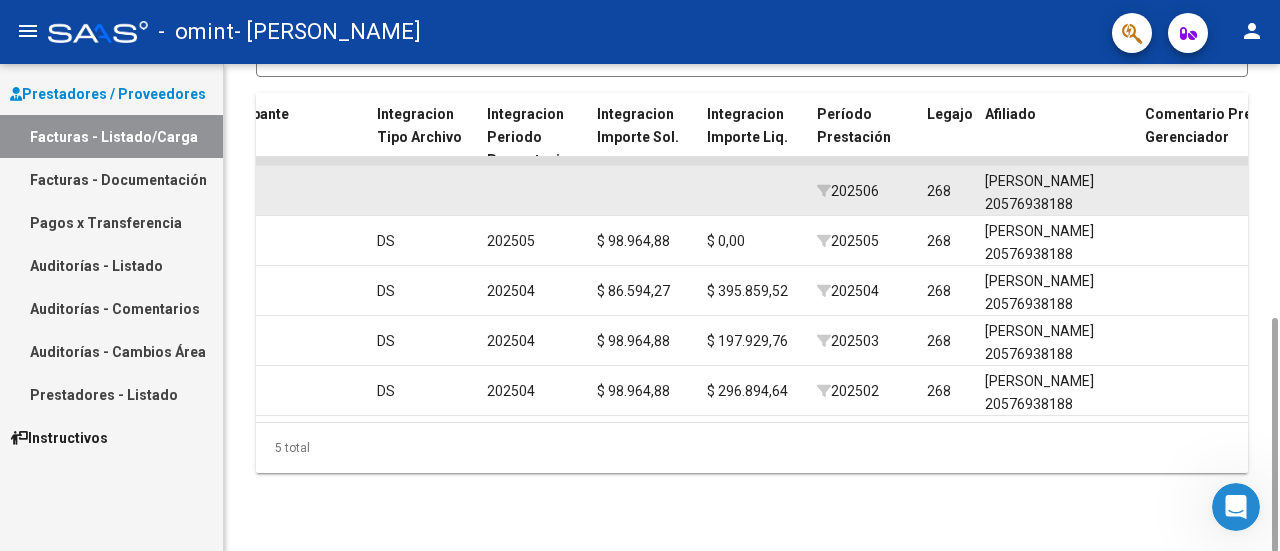 drag, startPoint x: 730, startPoint y: 157, endPoint x: 877, endPoint y: 170, distance: 147.57372 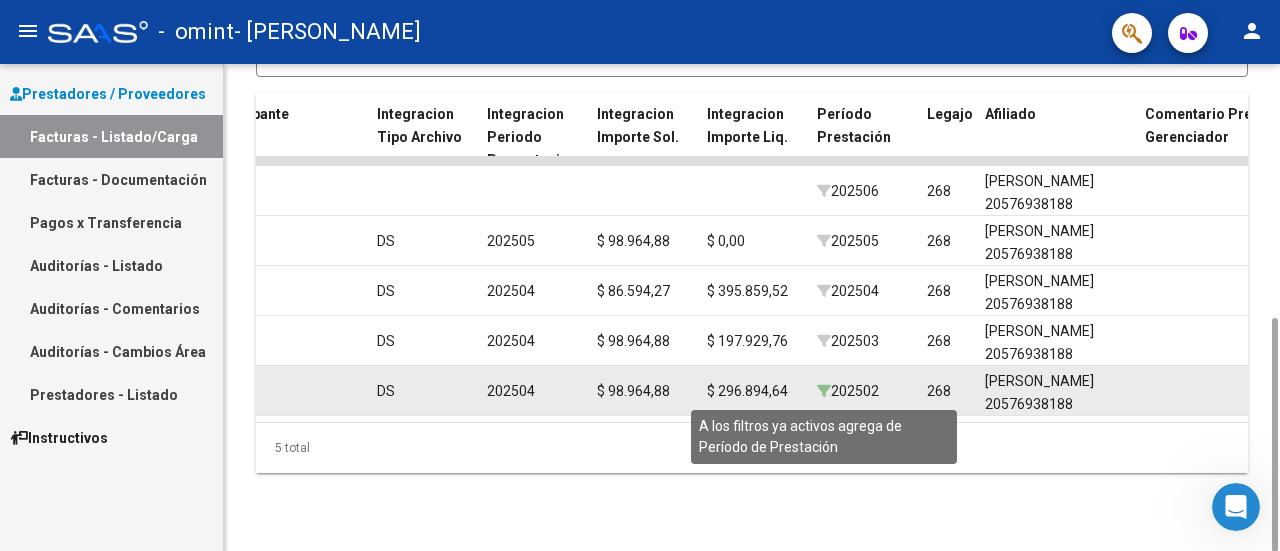 click 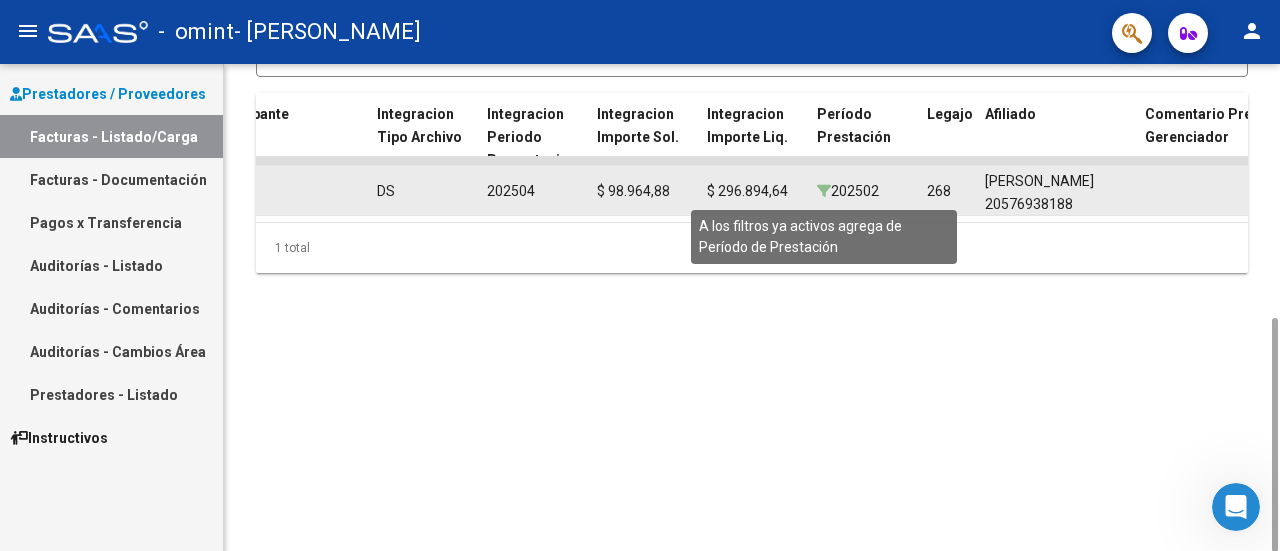 click 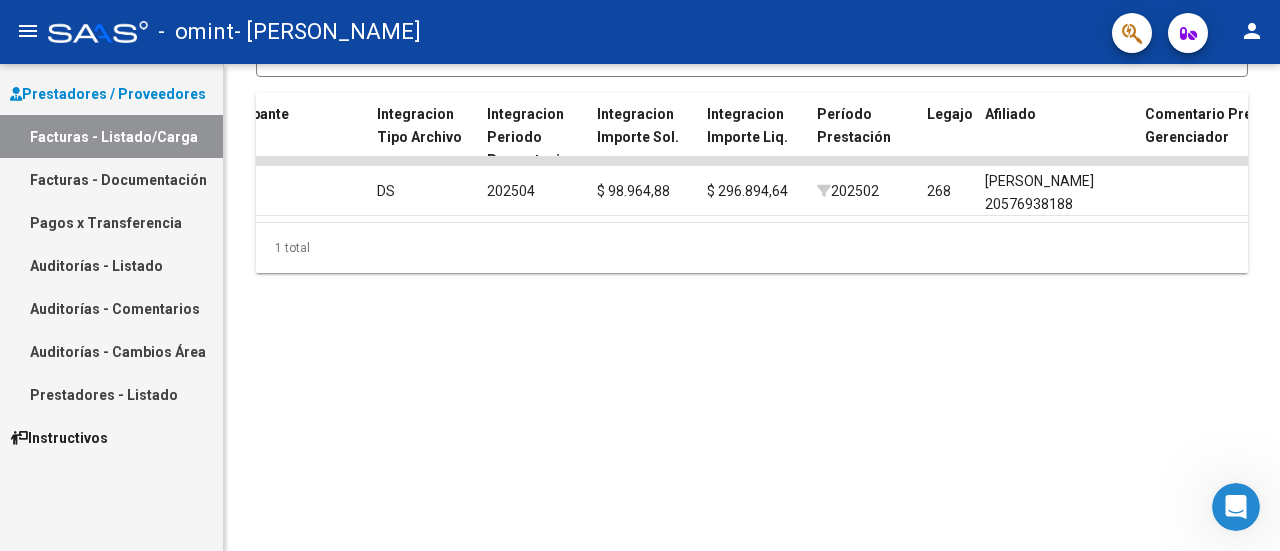 scroll, scrollTop: 0, scrollLeft: 0, axis: both 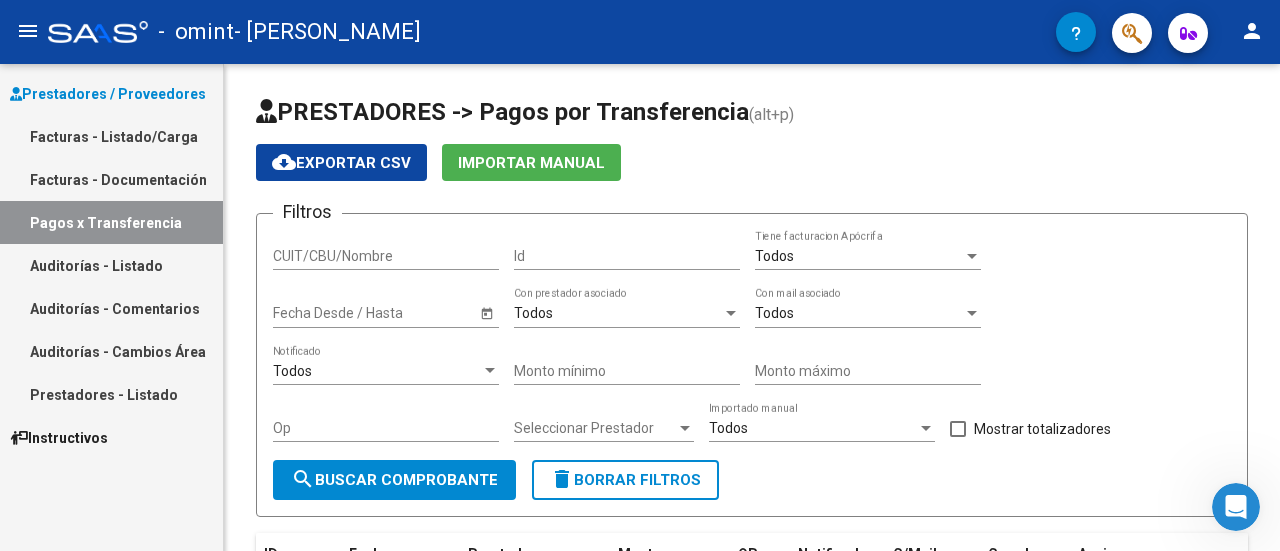 click on "Facturas - Documentación" at bounding box center (111, 179) 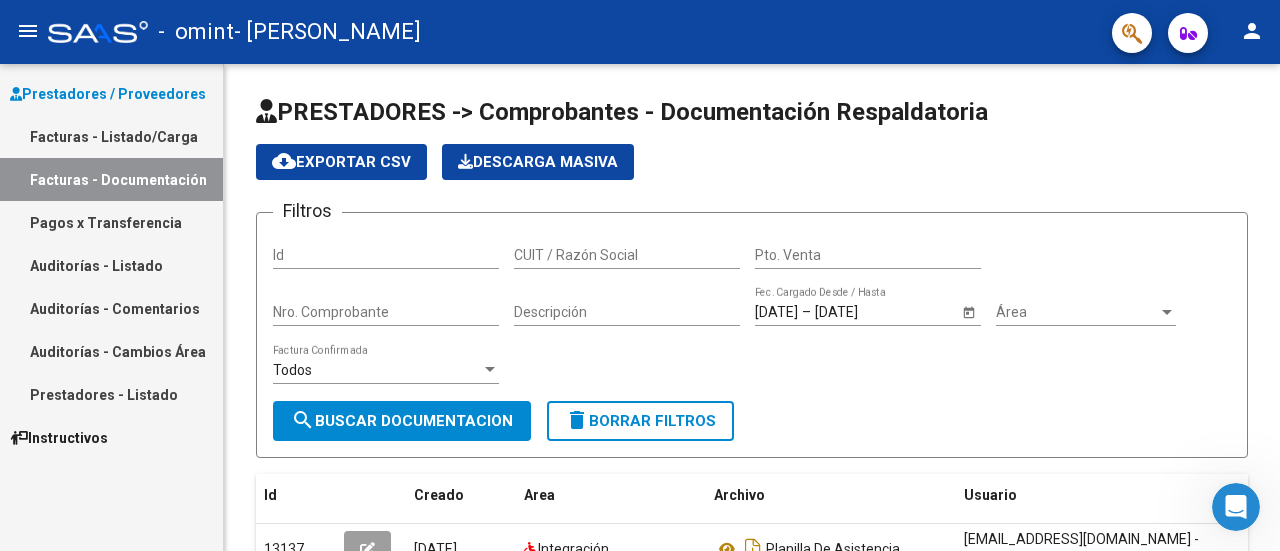 scroll, scrollTop: 358, scrollLeft: 0, axis: vertical 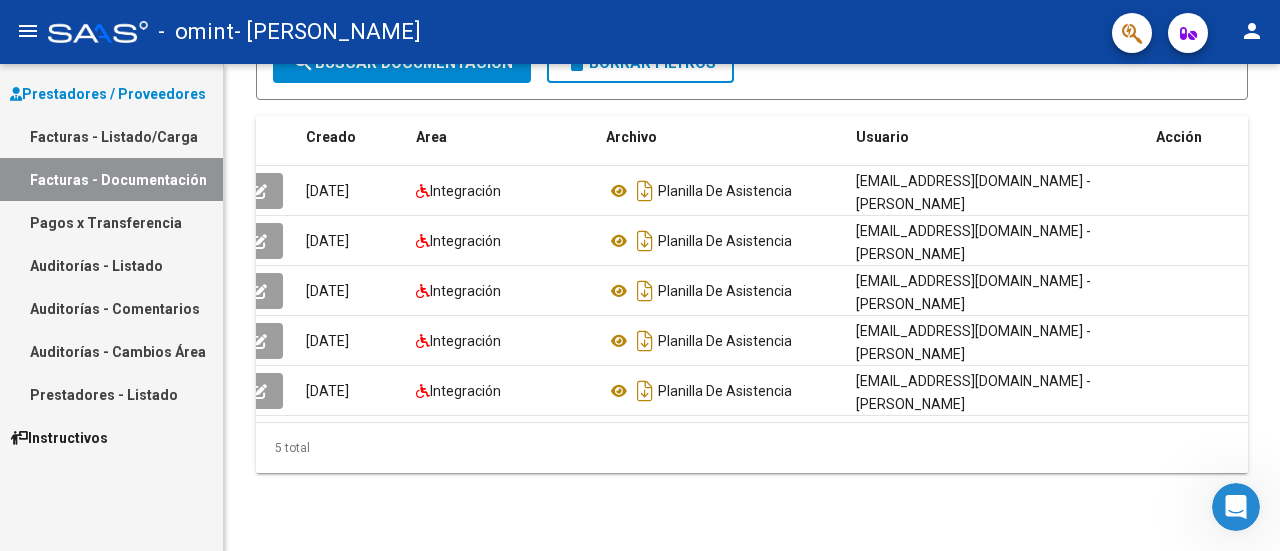 click on "Facturas - Listado/Carga" at bounding box center (111, 136) 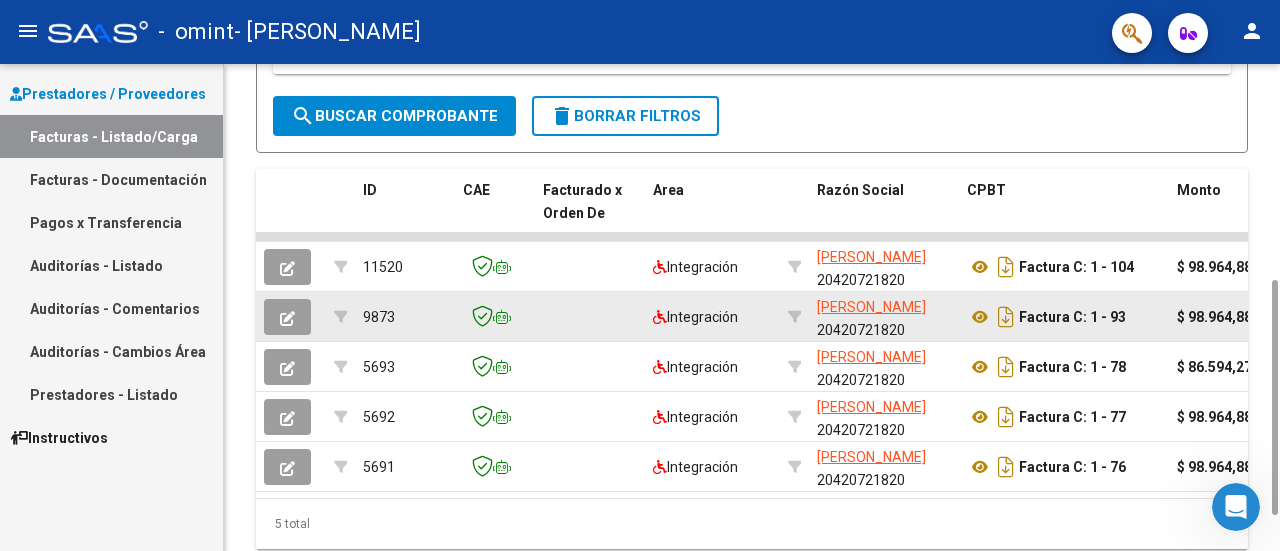 scroll, scrollTop: 526, scrollLeft: 0, axis: vertical 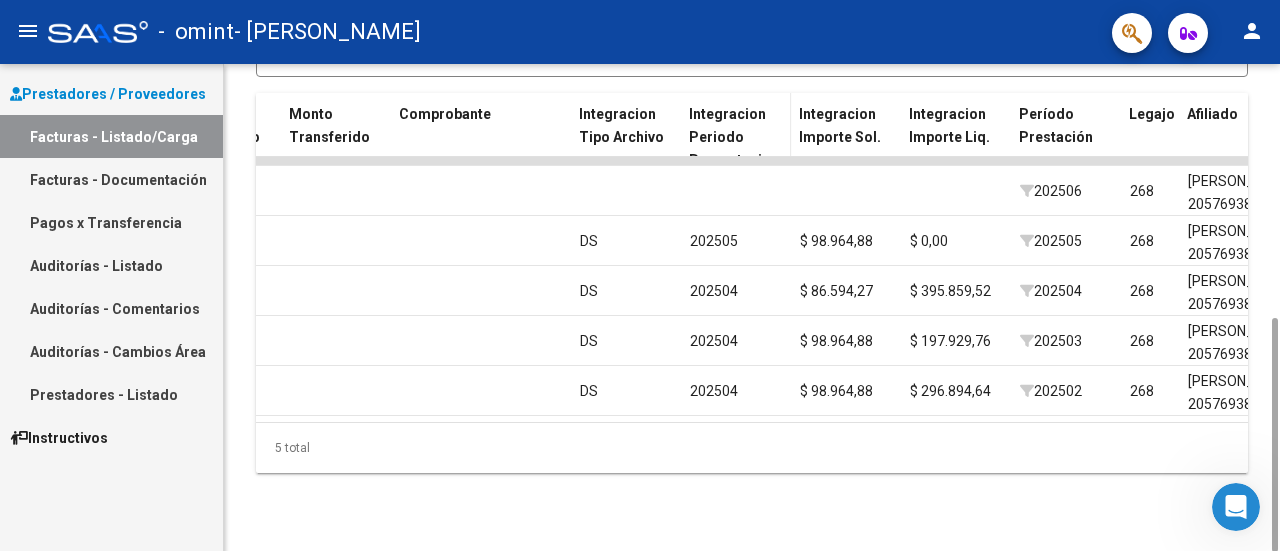click on "Integracion Periodo Presentacion" 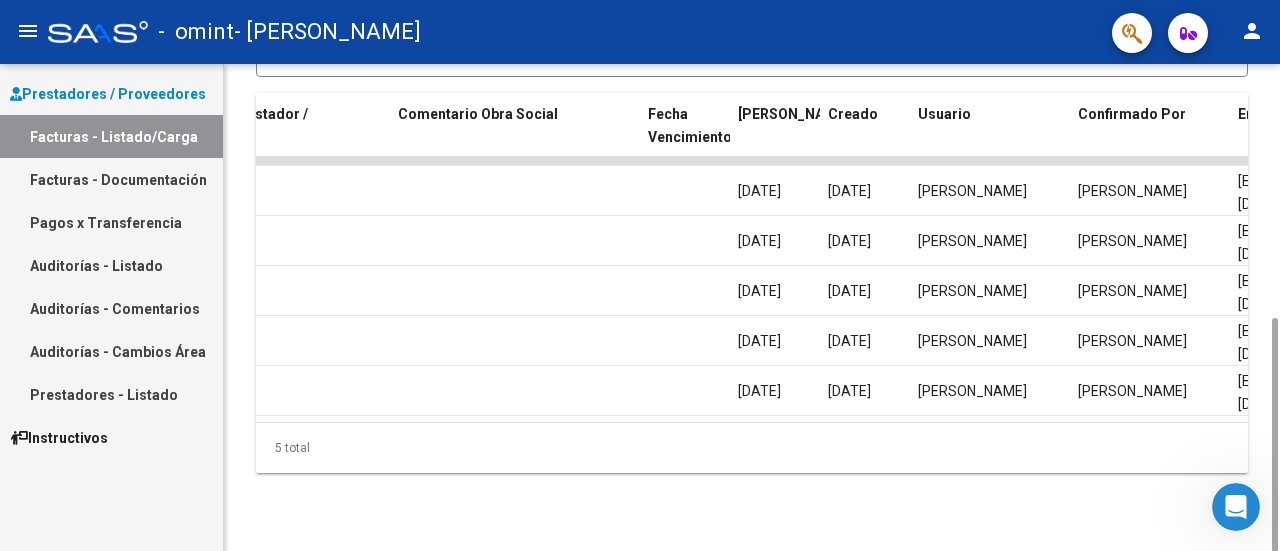 scroll, scrollTop: 0, scrollLeft: 3224, axis: horizontal 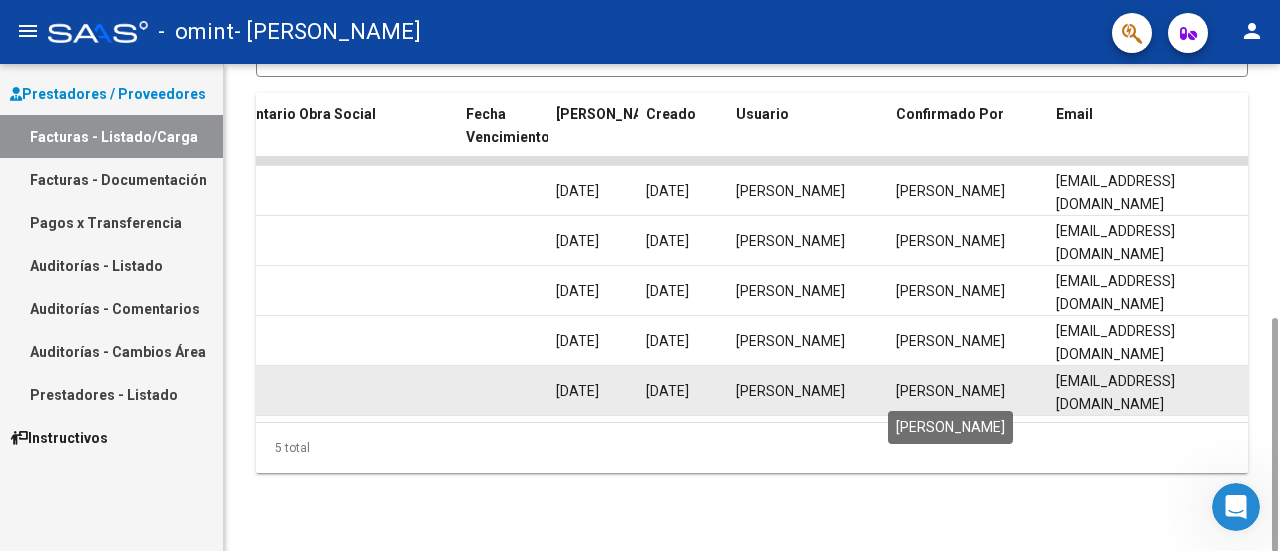 click on "[PERSON_NAME]" 